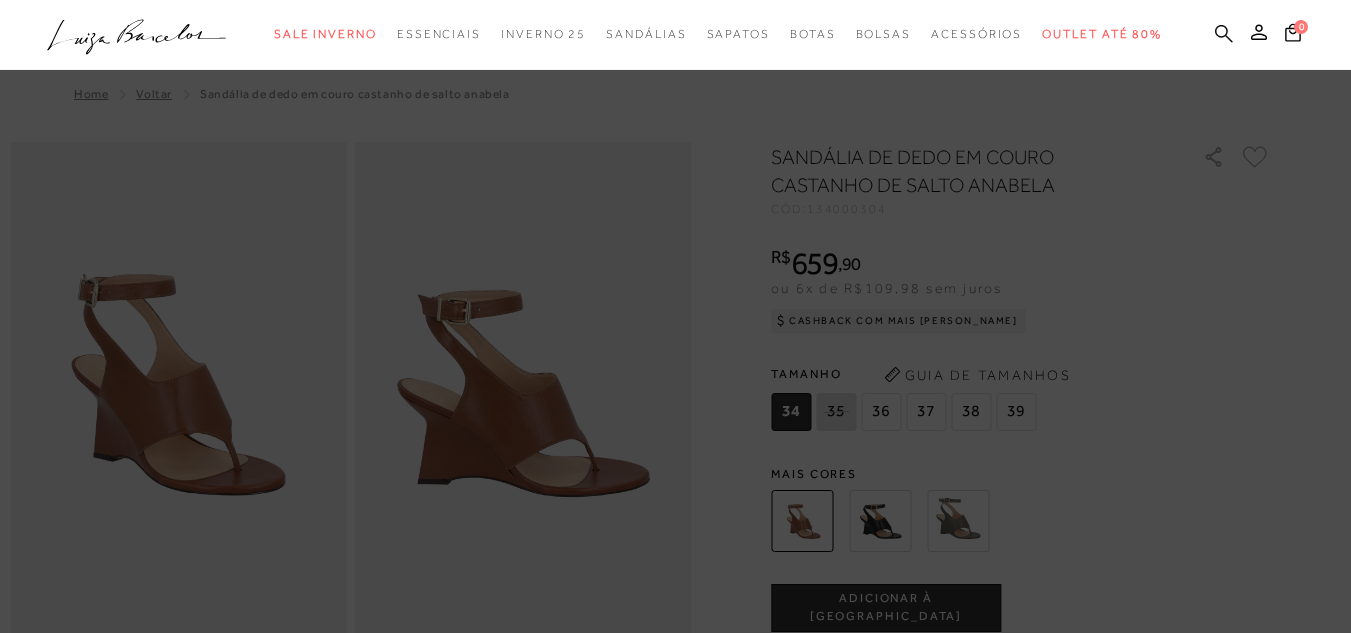 scroll, scrollTop: 0, scrollLeft: 0, axis: both 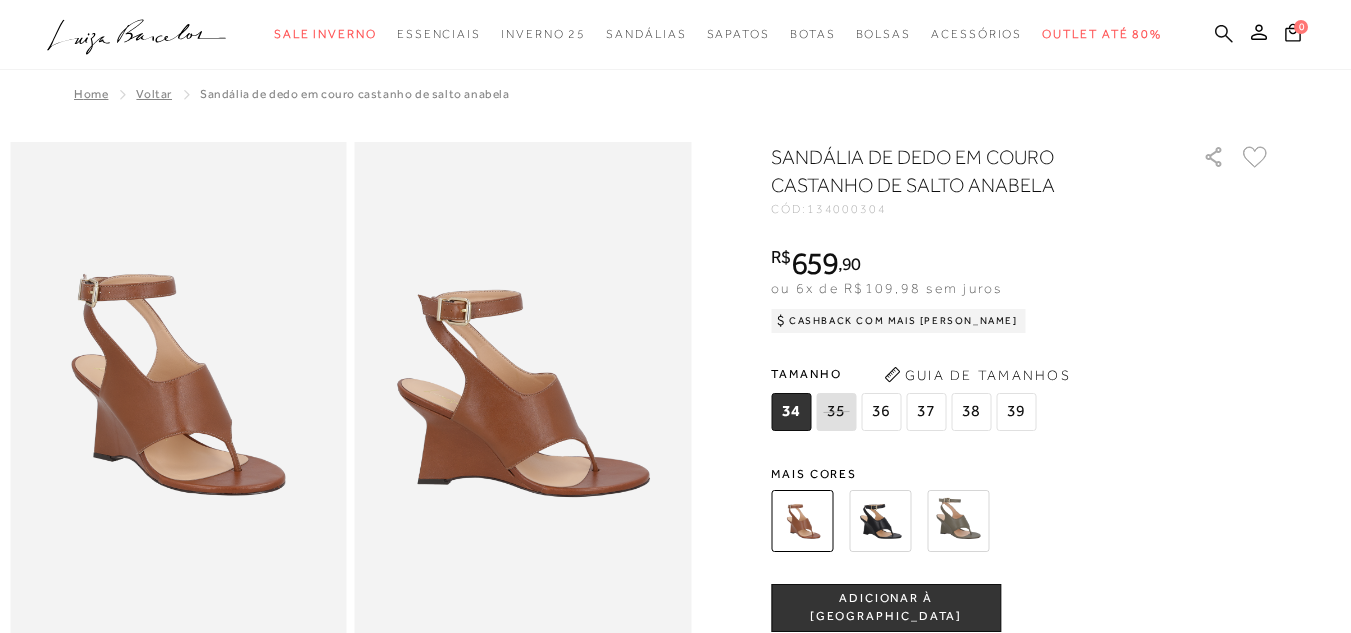 click 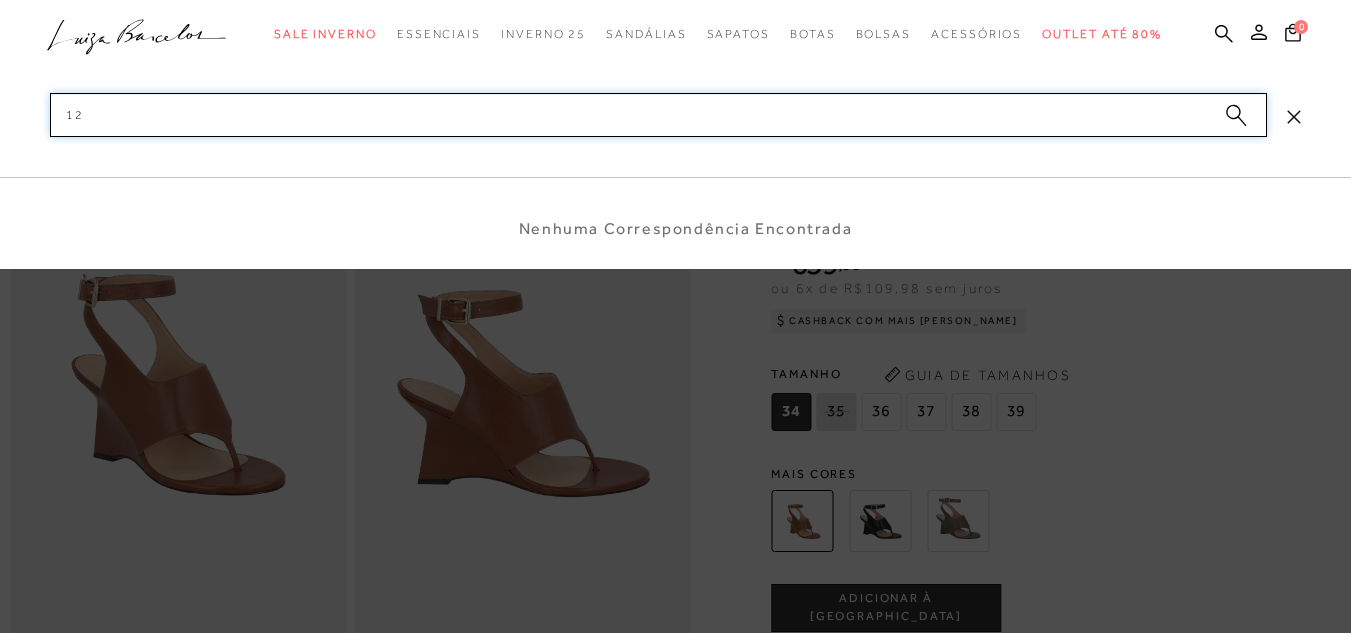 type on "1" 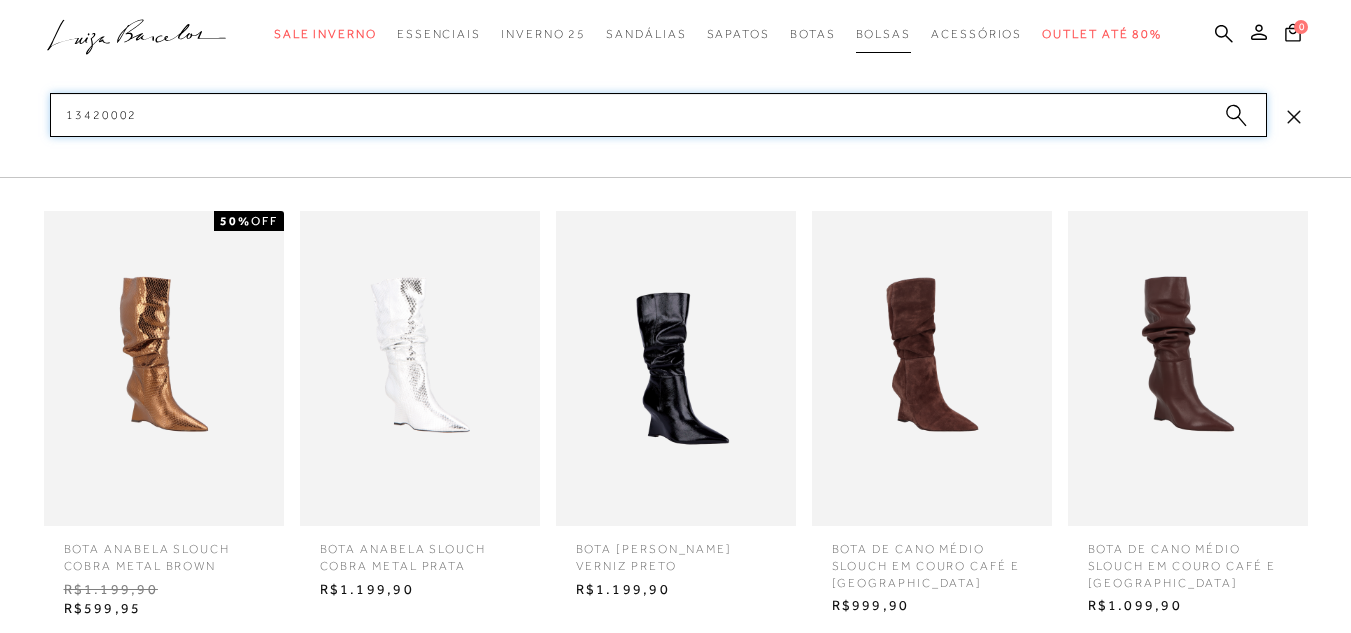 type on "13420002" 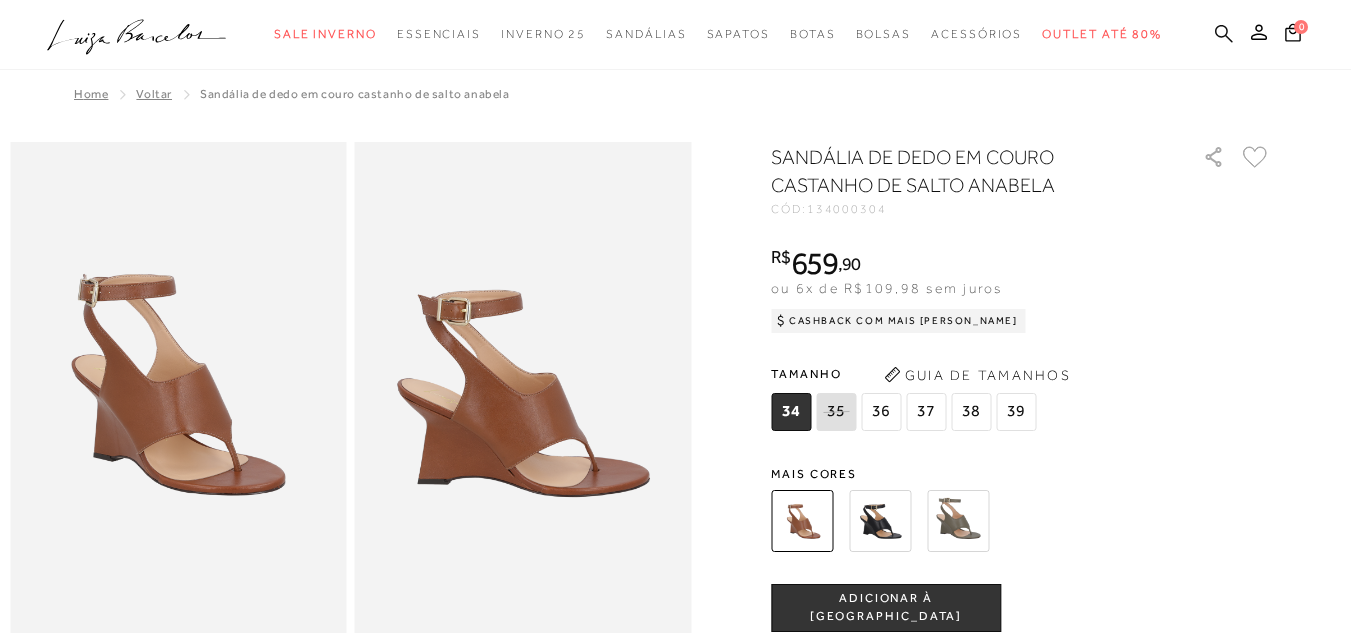 drag, startPoint x: 1183, startPoint y: 50, endPoint x: 1192, endPoint y: 44, distance: 10.816654 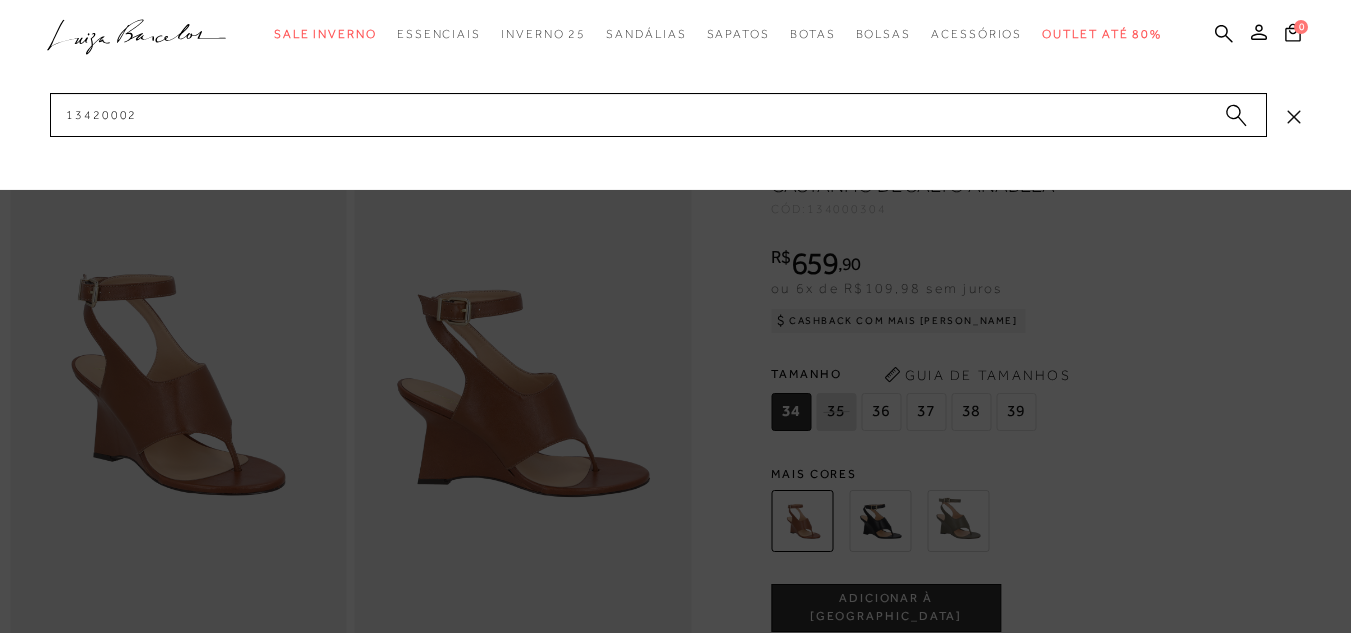 click 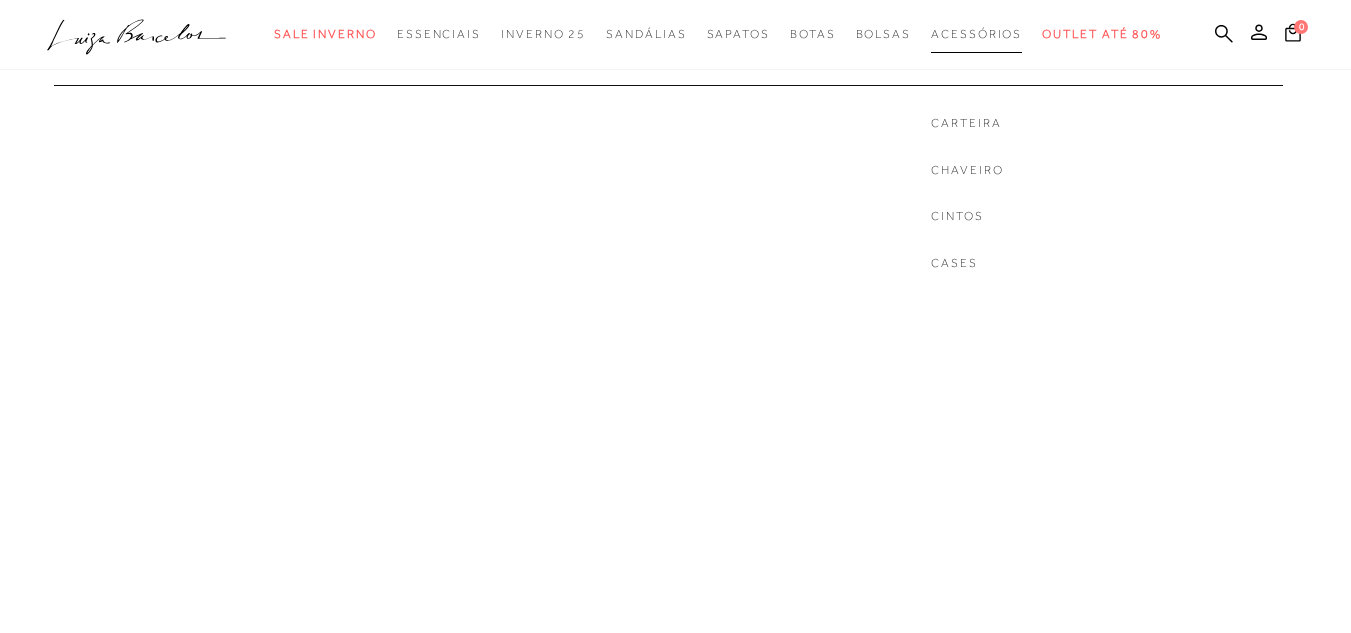 scroll, scrollTop: 0, scrollLeft: 0, axis: both 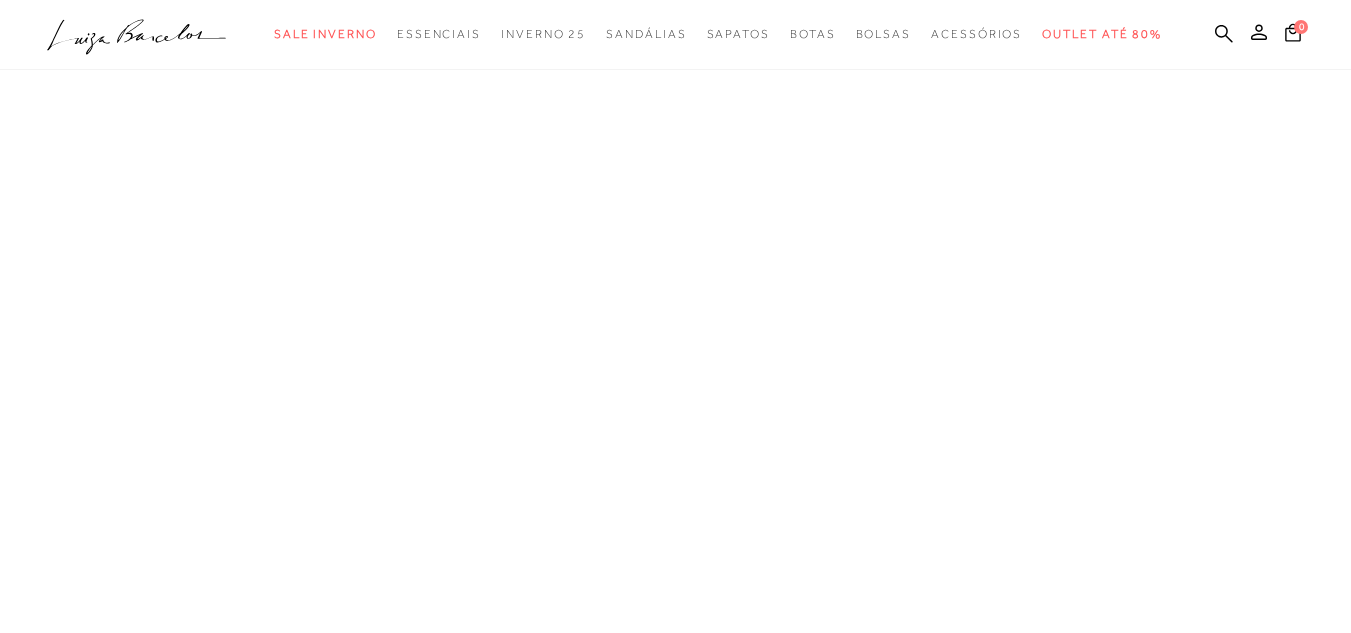 click on ".a{fill-rule:evenodd;}" 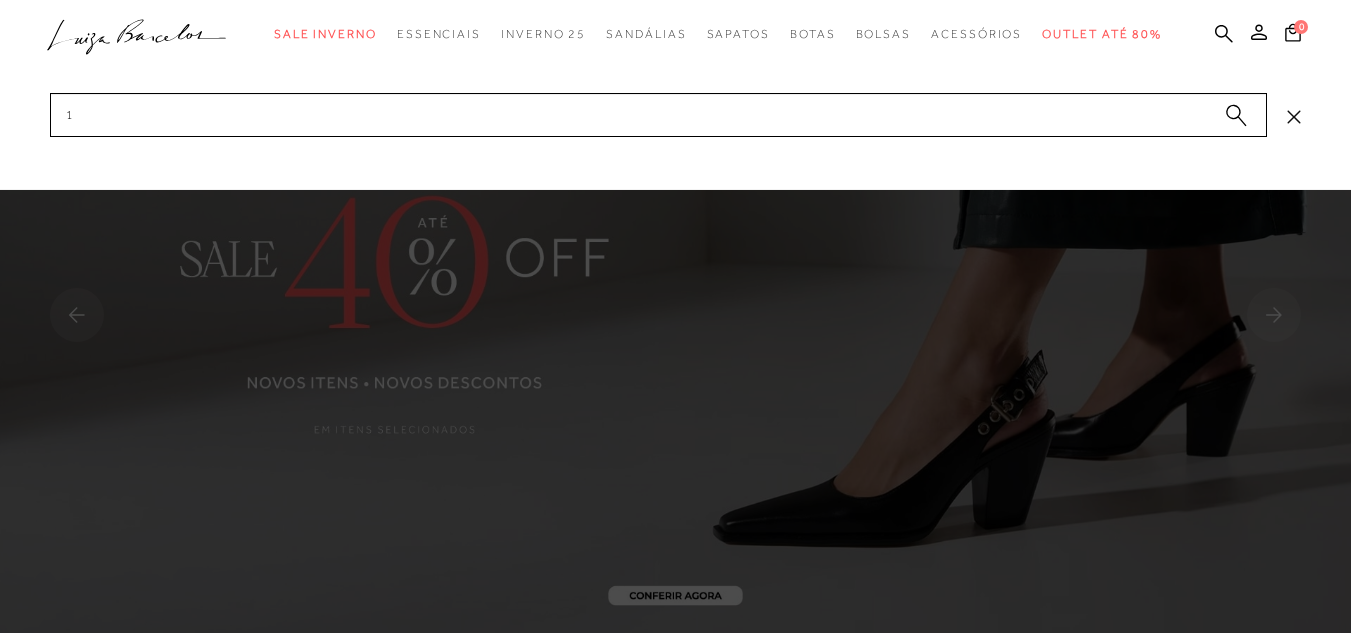 scroll, scrollTop: 0, scrollLeft: 0, axis: both 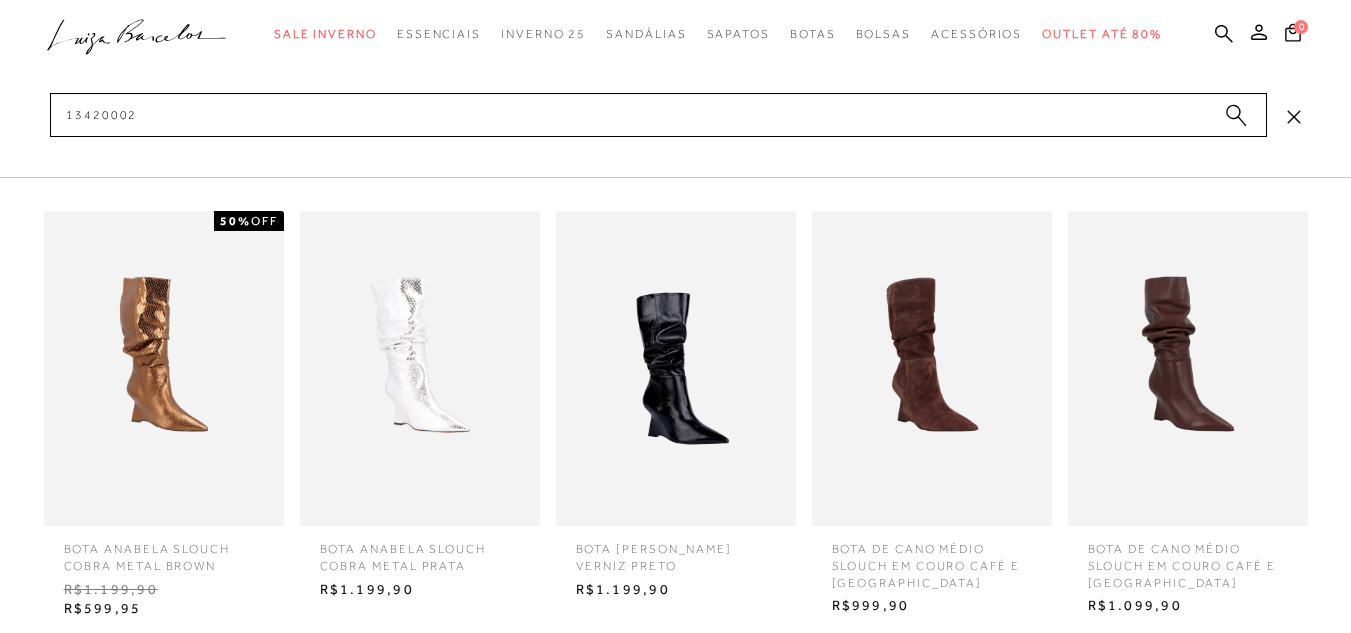 type on "13420002" 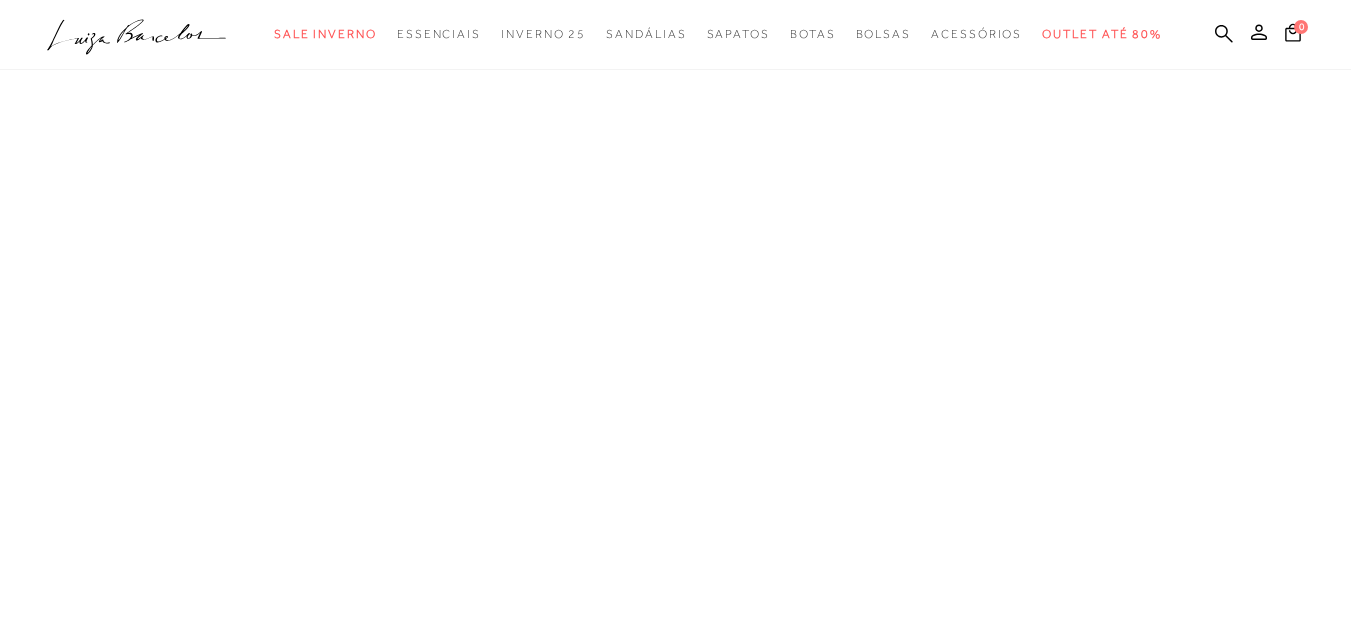 scroll, scrollTop: 0, scrollLeft: 0, axis: both 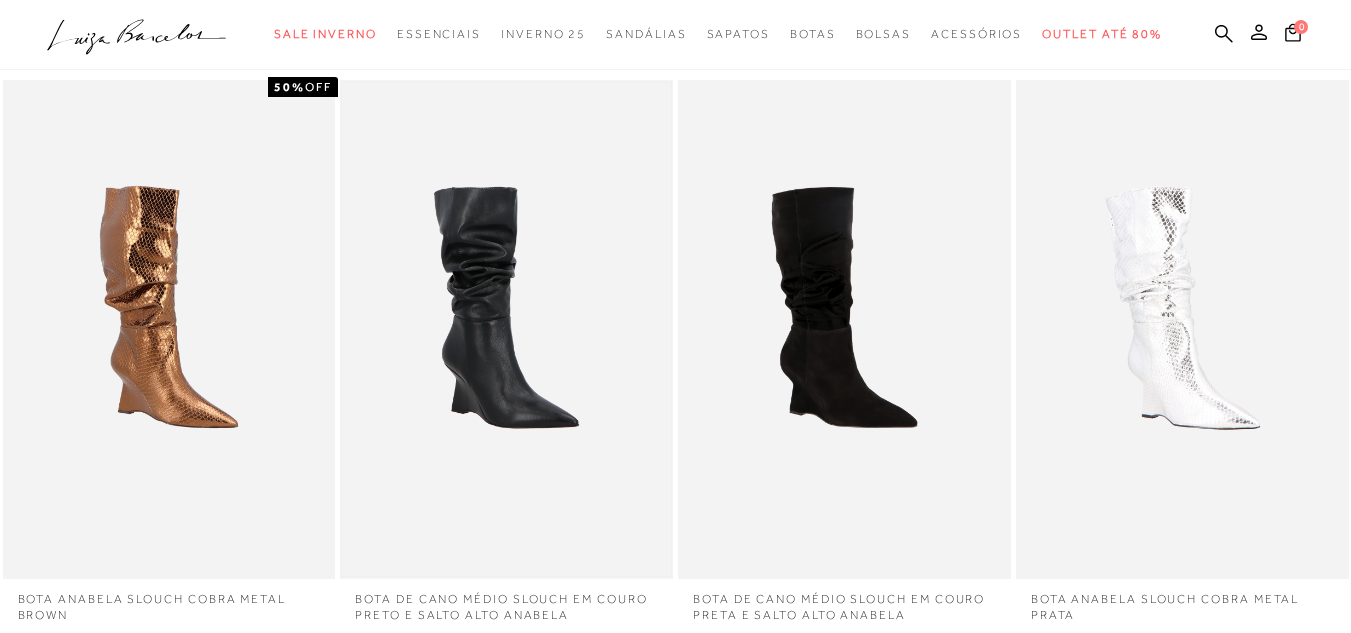 click at bounding box center (506, 329) 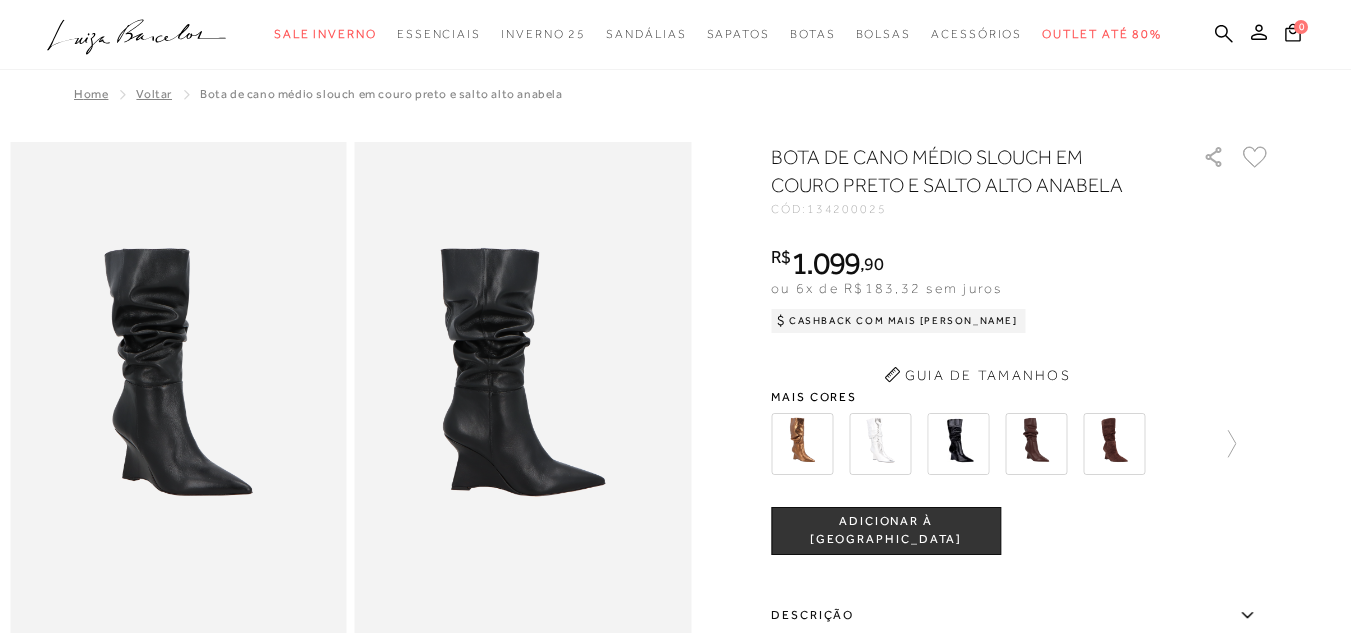 scroll, scrollTop: 0, scrollLeft: 0, axis: both 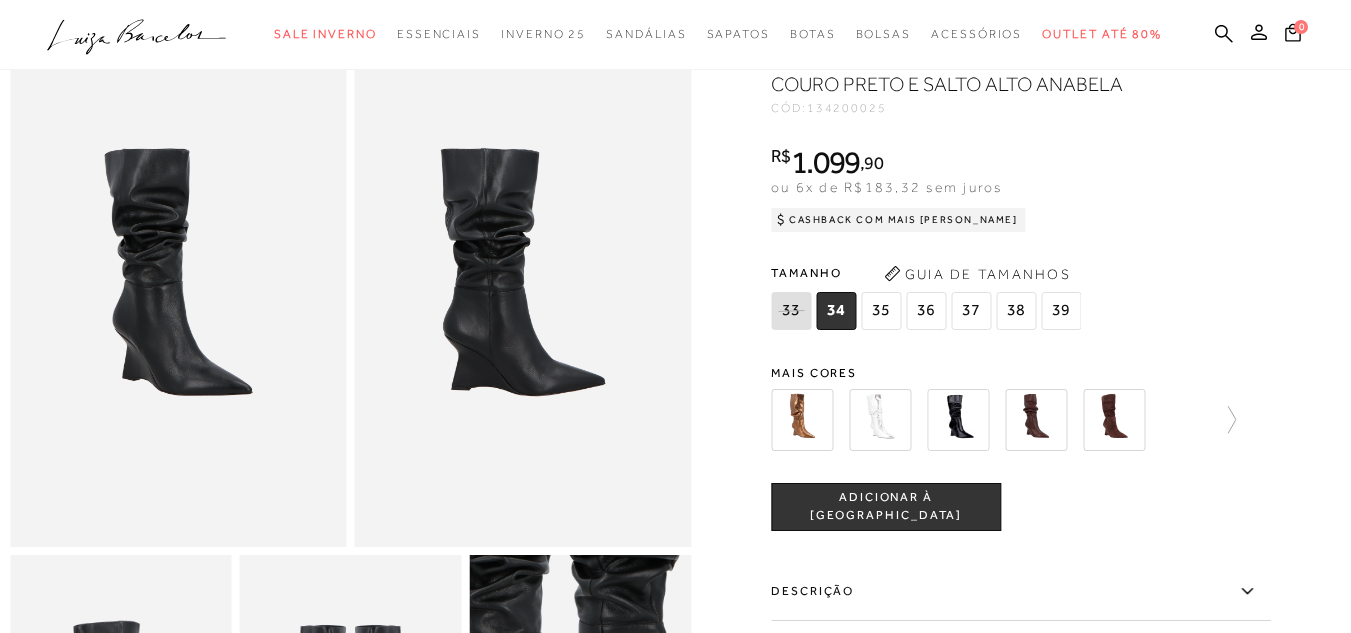 click at bounding box center (958, 420) 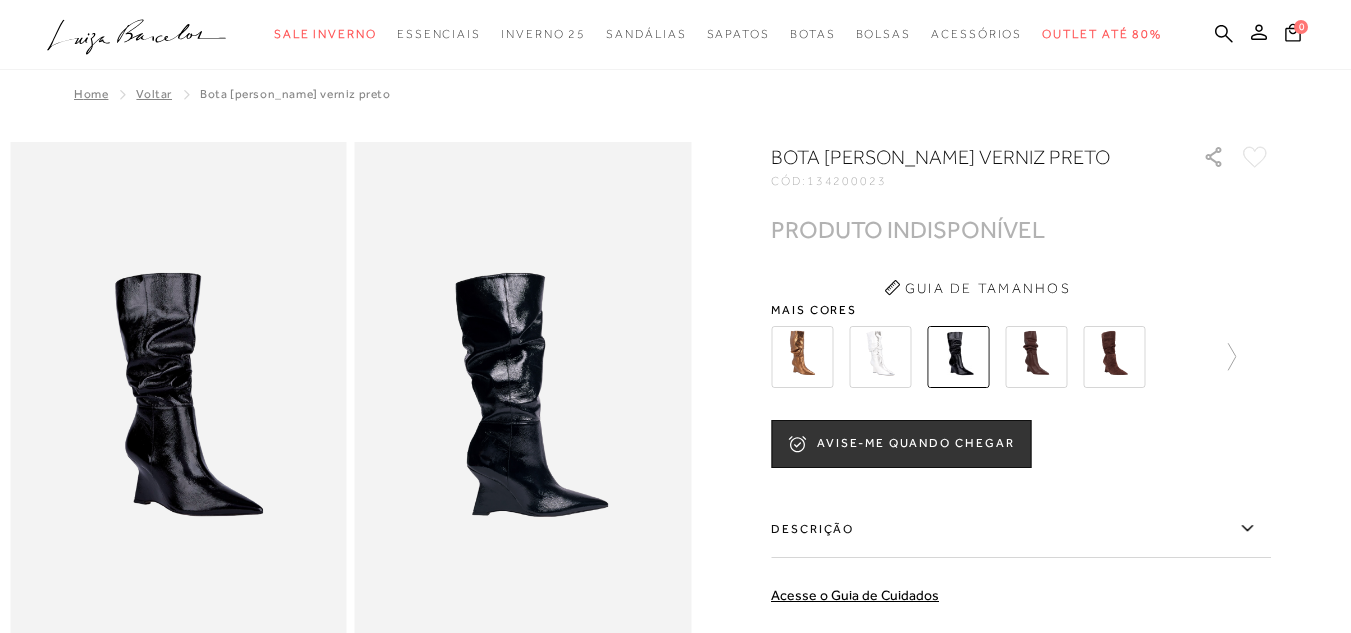 scroll, scrollTop: 0, scrollLeft: 0, axis: both 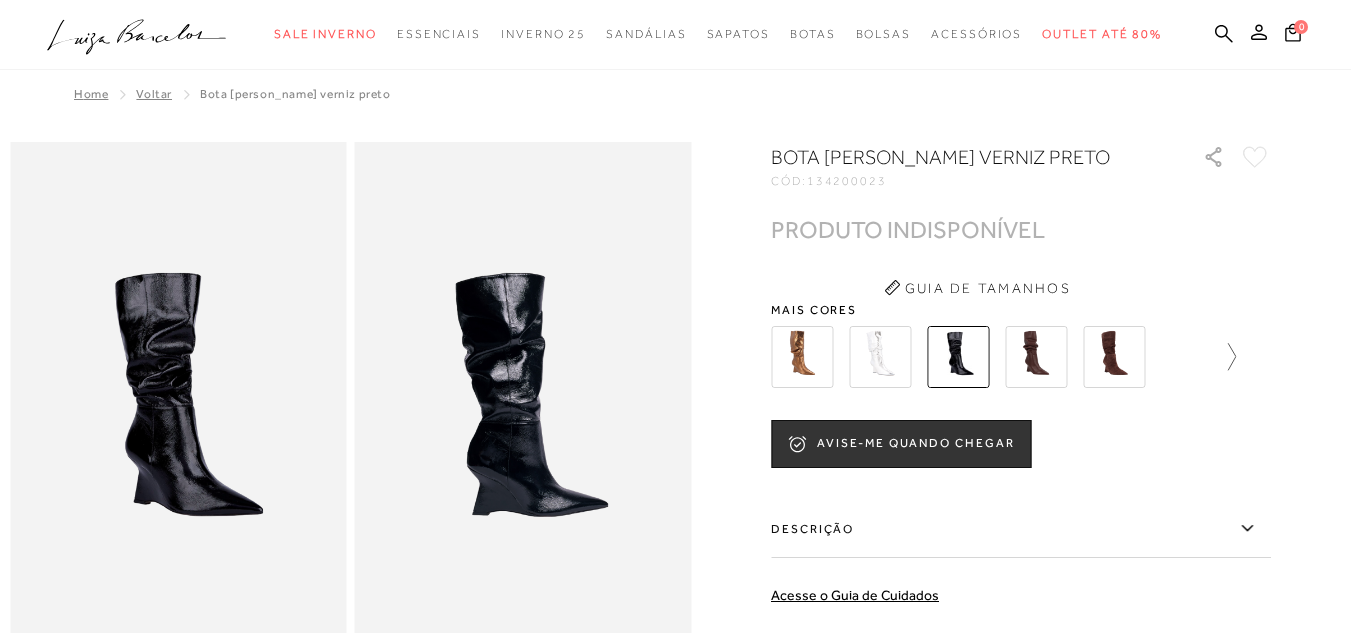 click 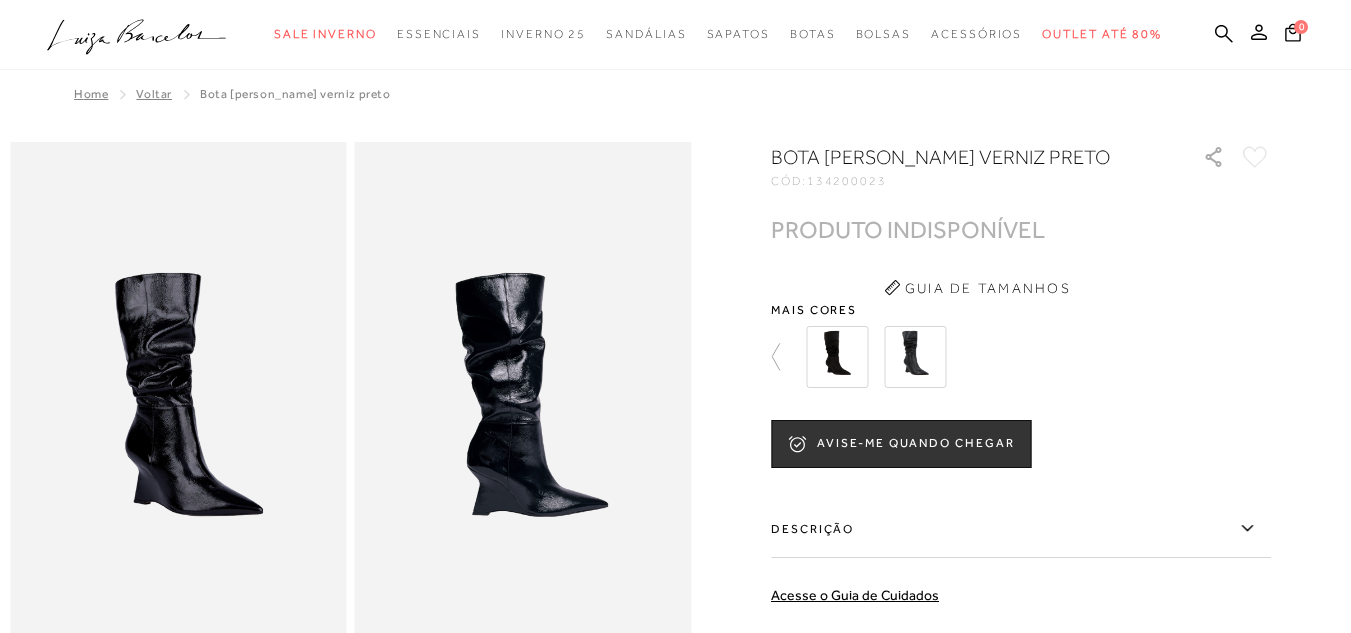 click at bounding box center (915, 357) 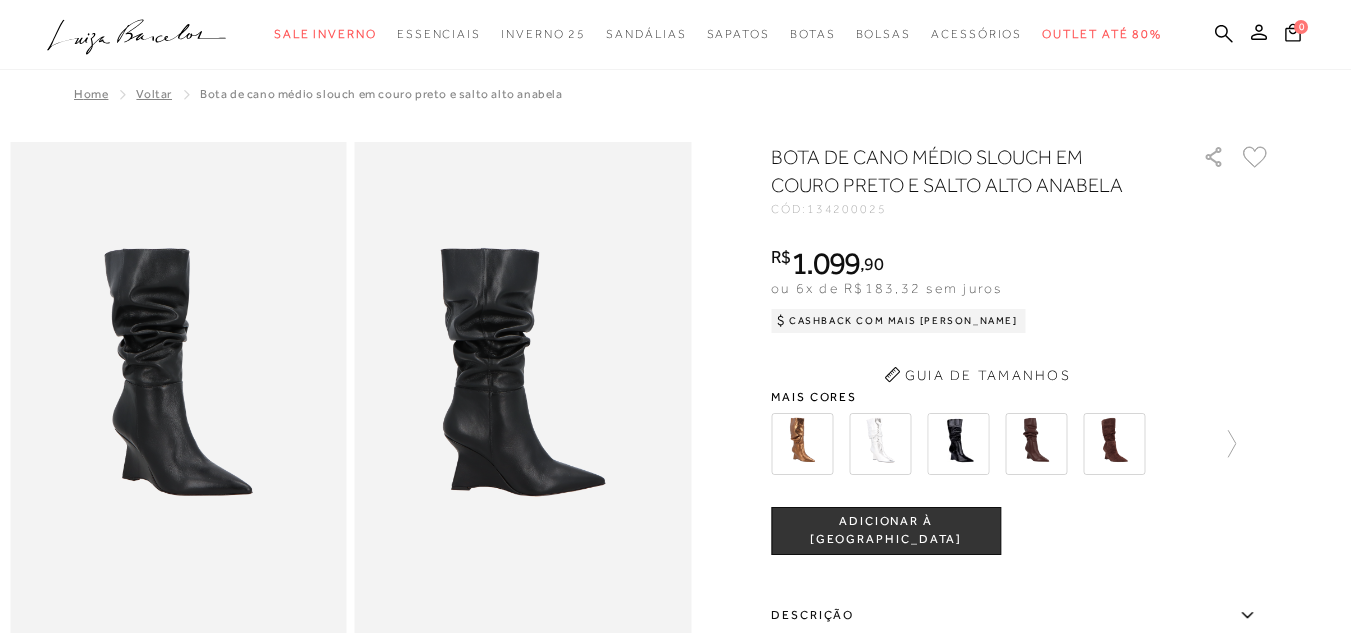 scroll, scrollTop: 0, scrollLeft: 0, axis: both 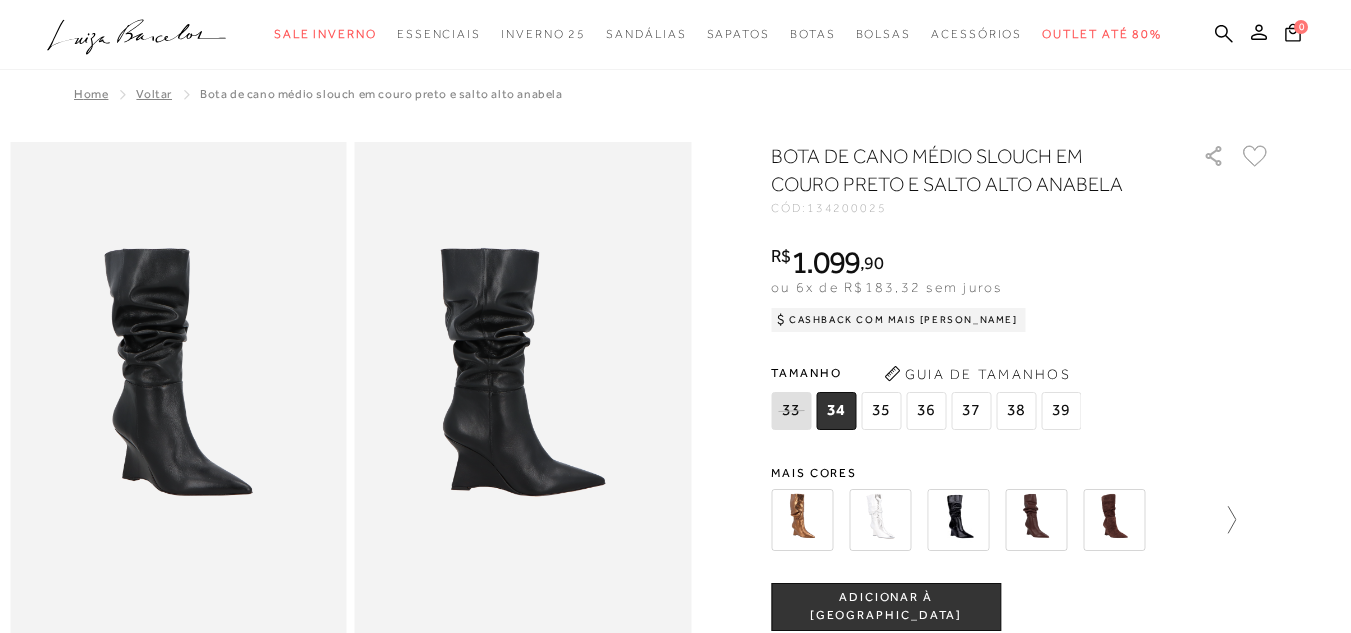 click 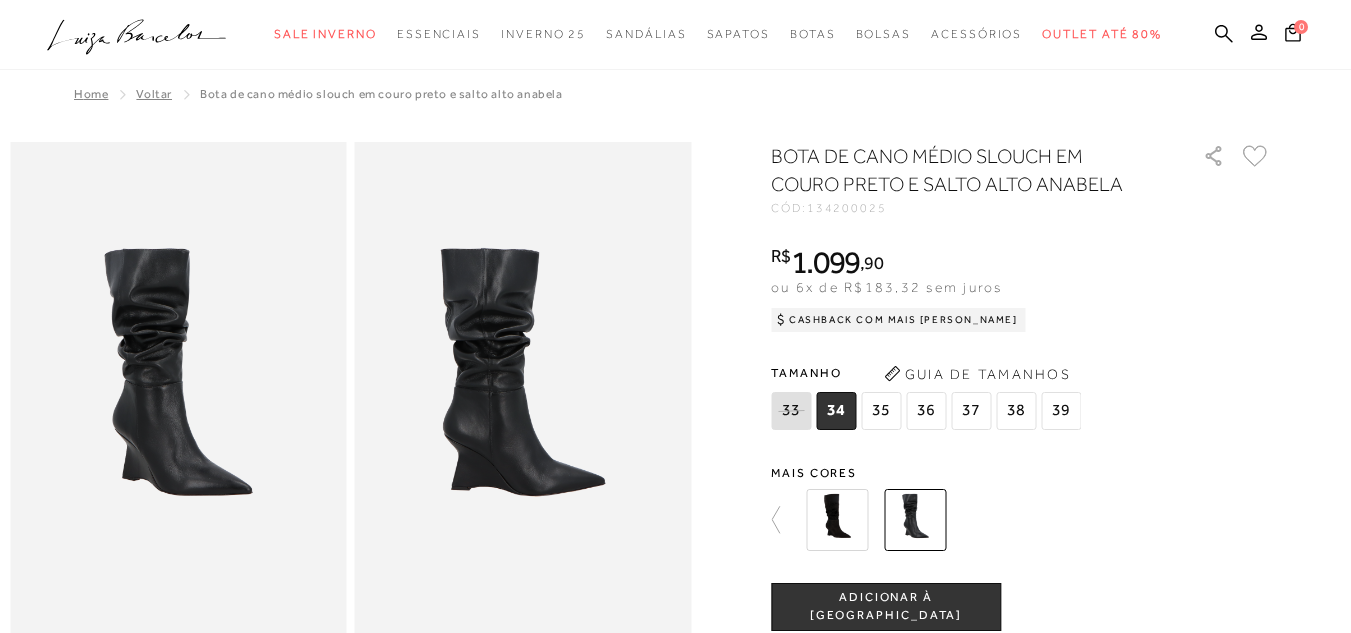 click at bounding box center (837, 520) 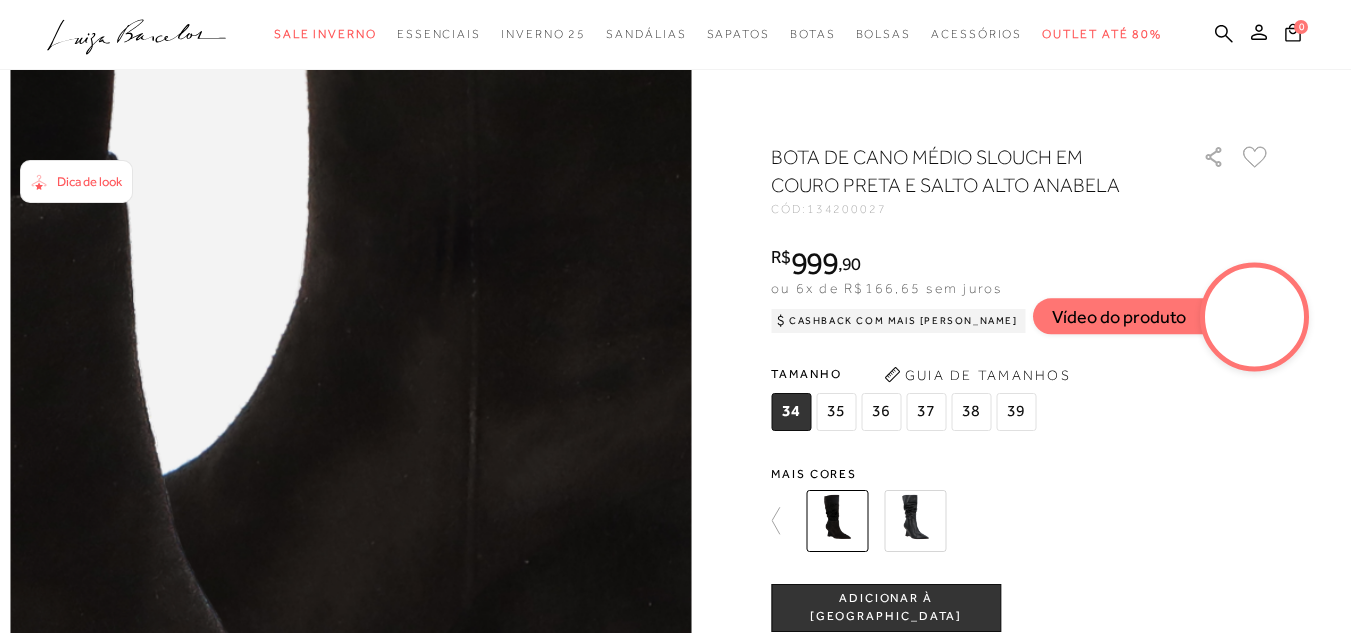 scroll, scrollTop: 1000, scrollLeft: 0, axis: vertical 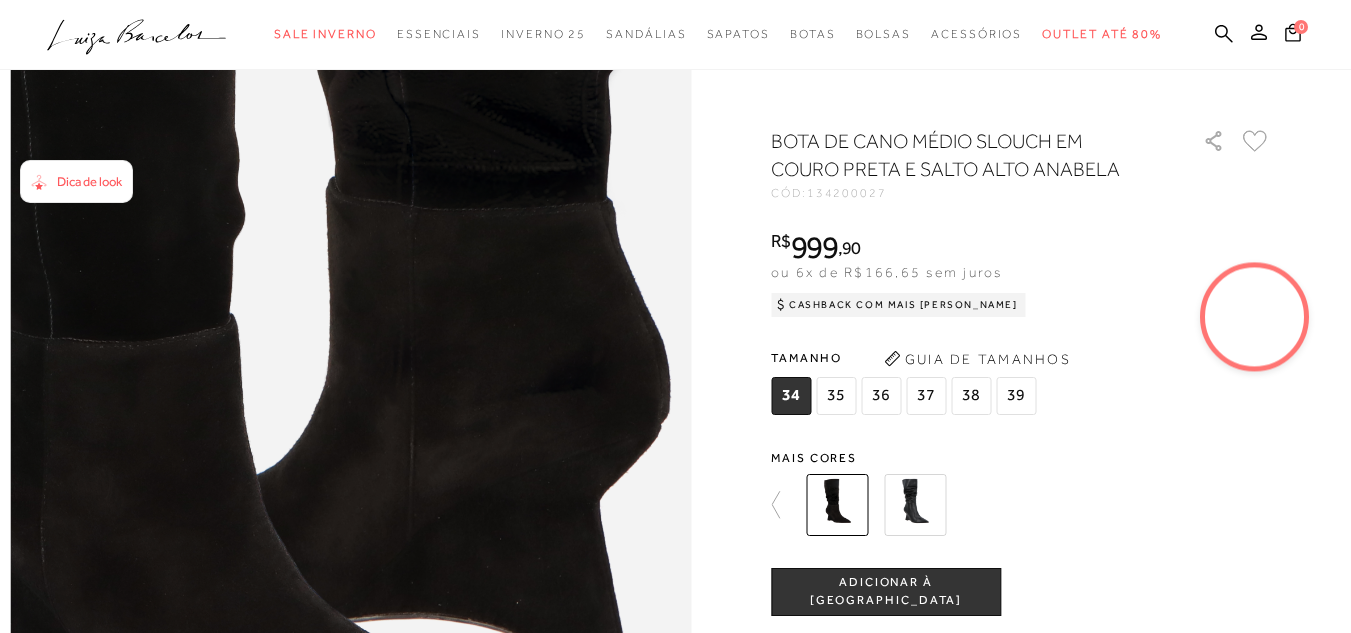 click at bounding box center [915, 505] 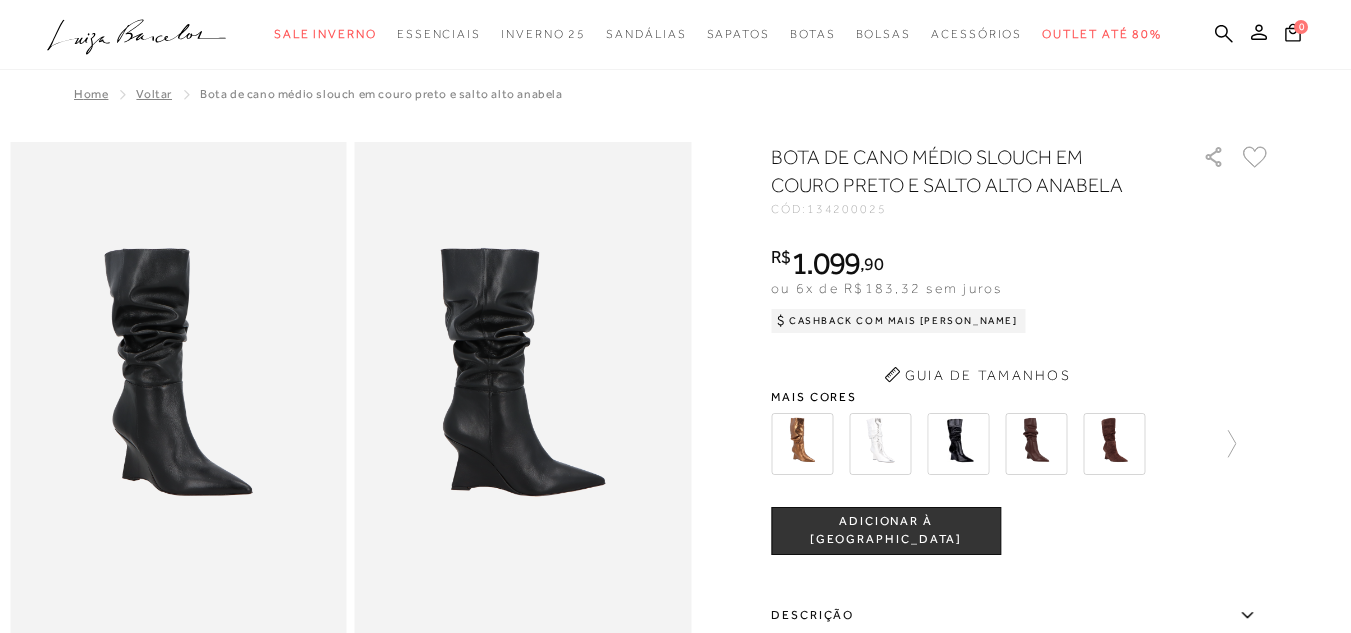 scroll, scrollTop: 0, scrollLeft: 0, axis: both 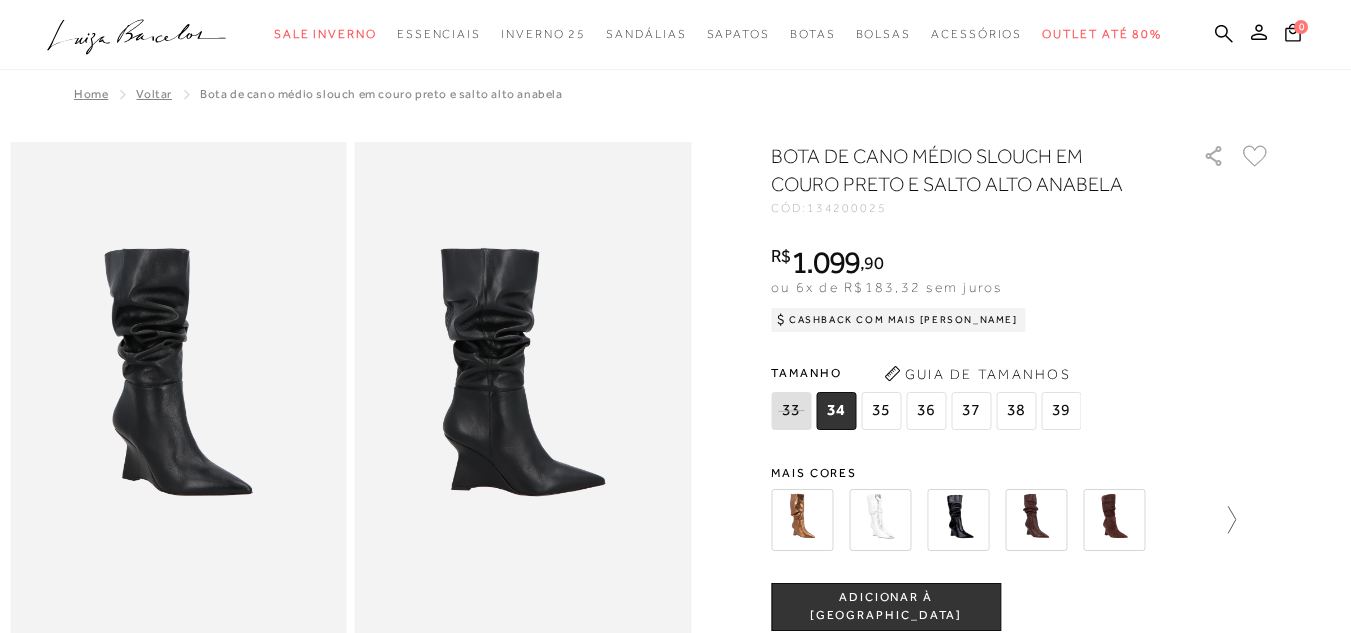click 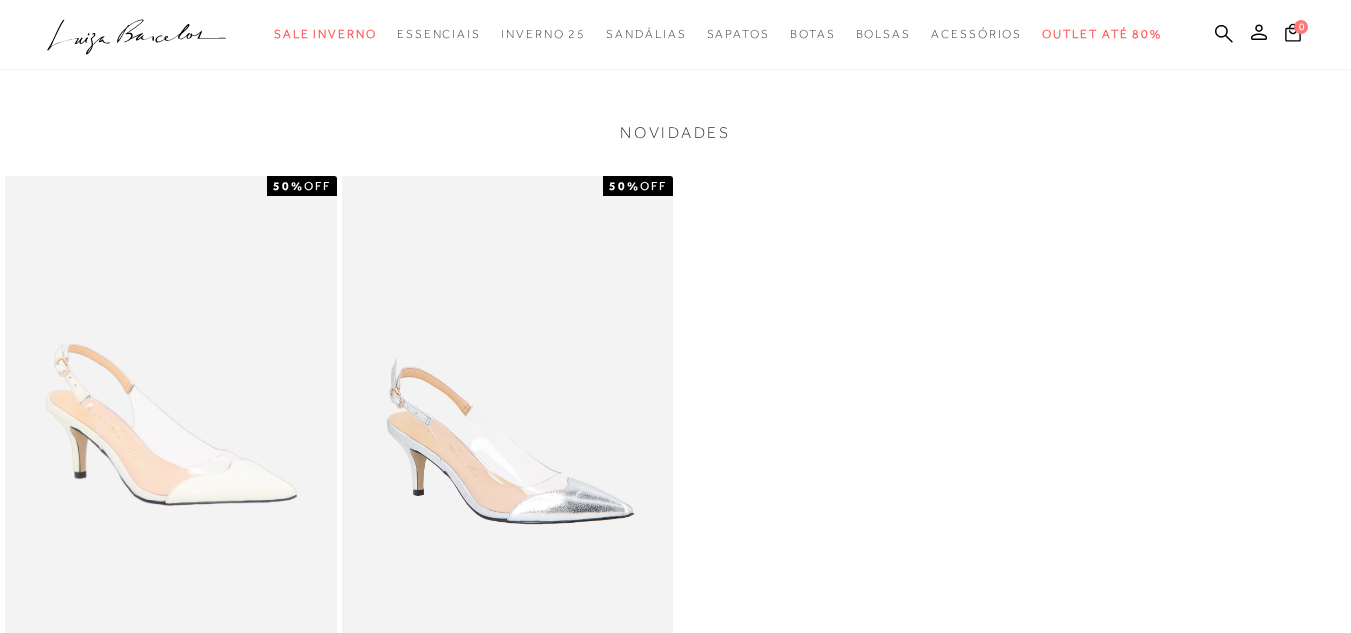scroll, scrollTop: 1200, scrollLeft: 0, axis: vertical 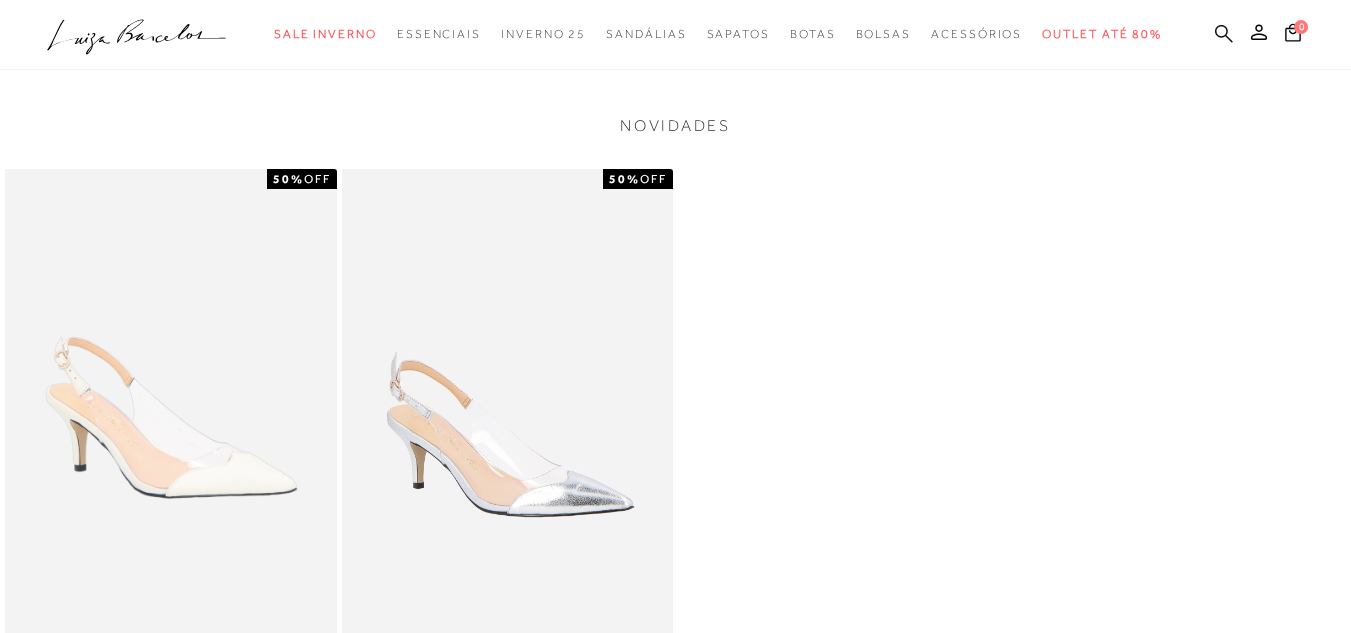 drag, startPoint x: 1179, startPoint y: 34, endPoint x: 1190, endPoint y: 38, distance: 11.7046995 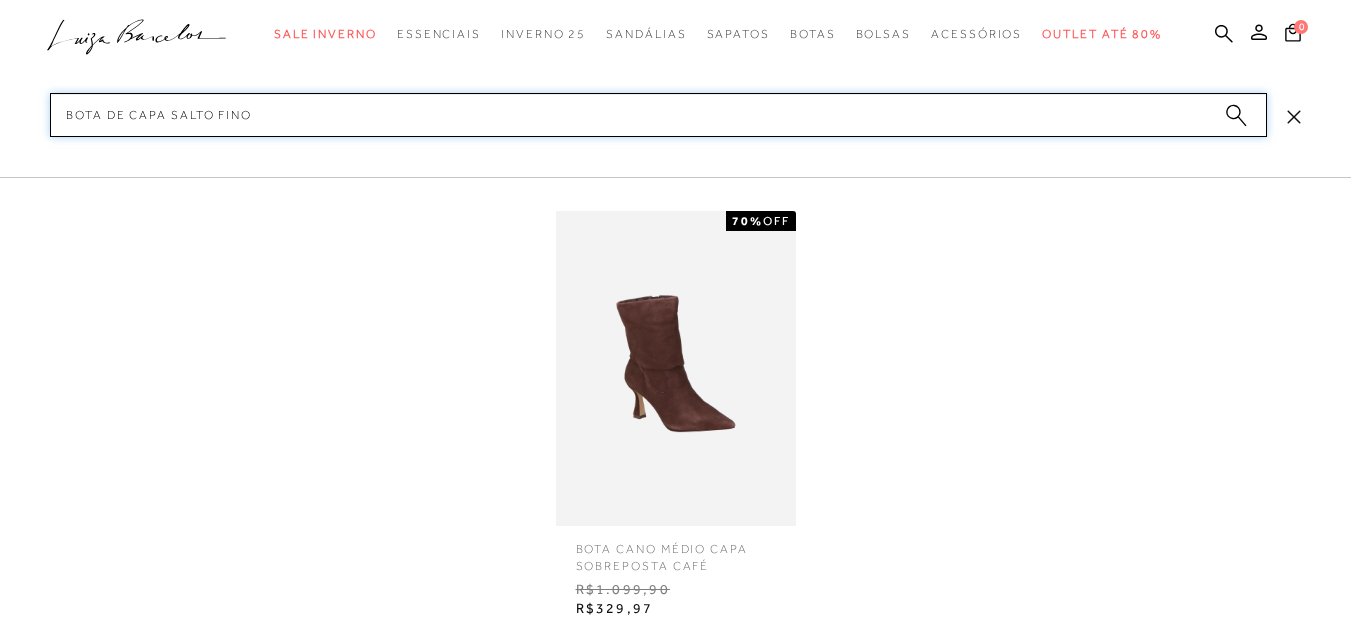 drag, startPoint x: 278, startPoint y: 118, endPoint x: 32, endPoint y: 110, distance: 246.13005 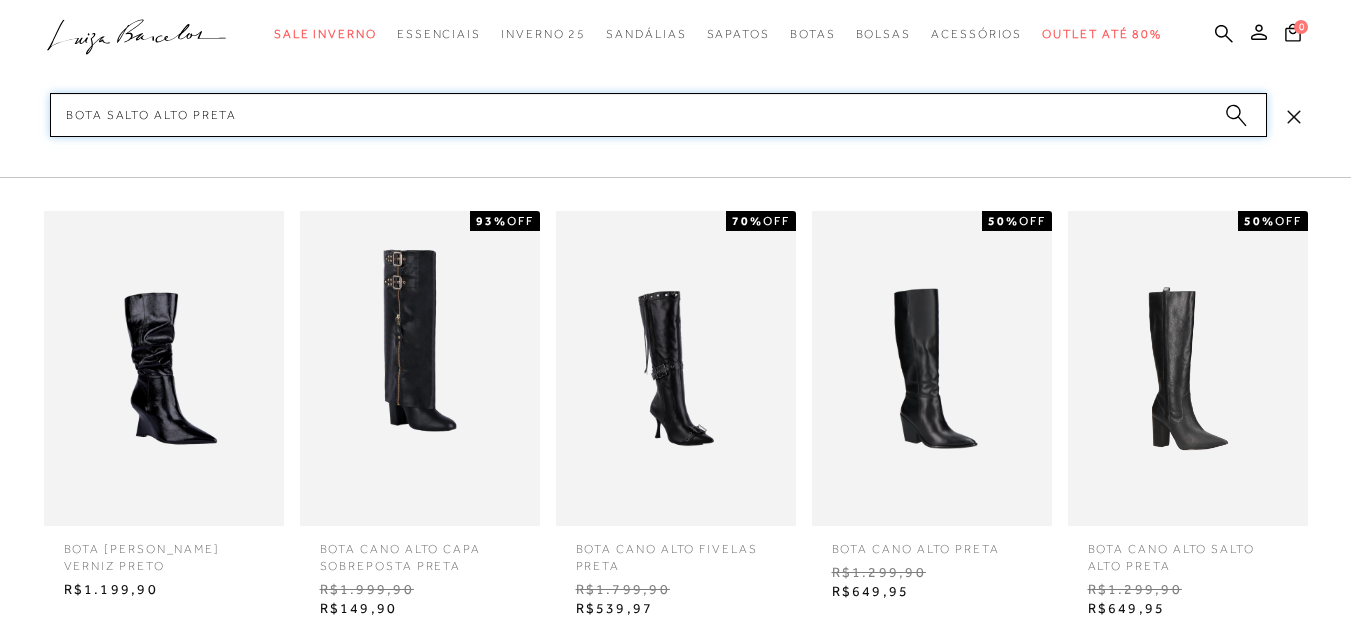 type on "bota salto alto preta" 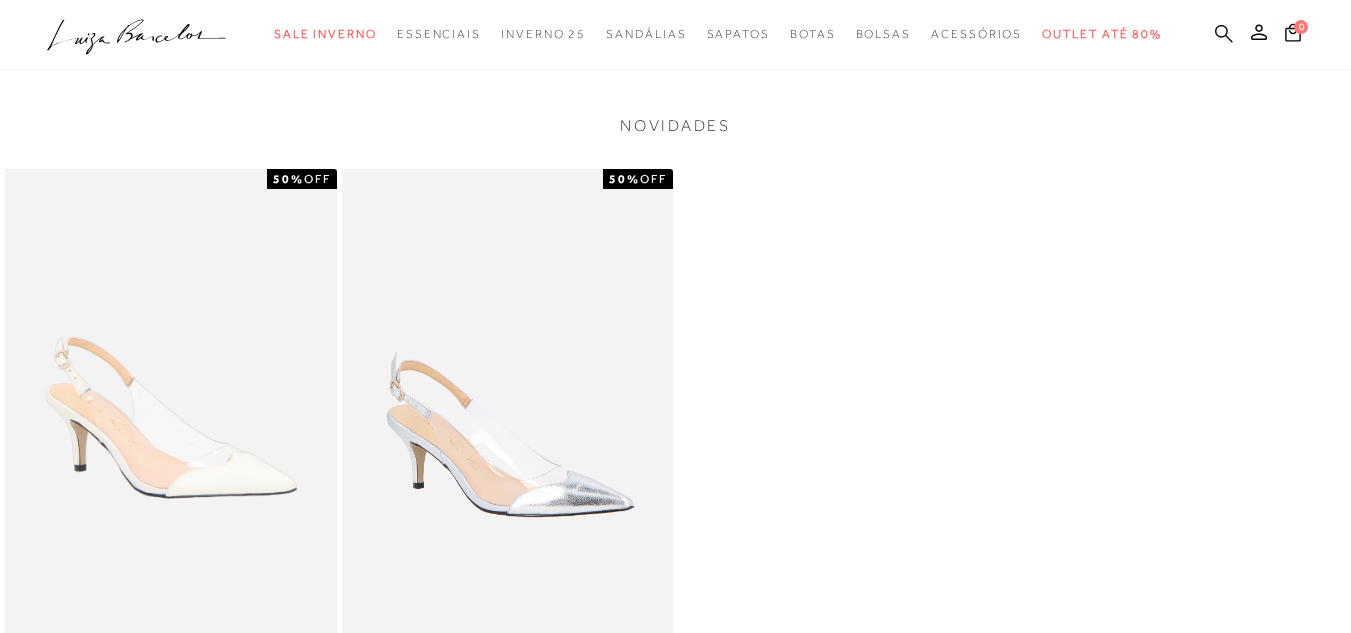 click 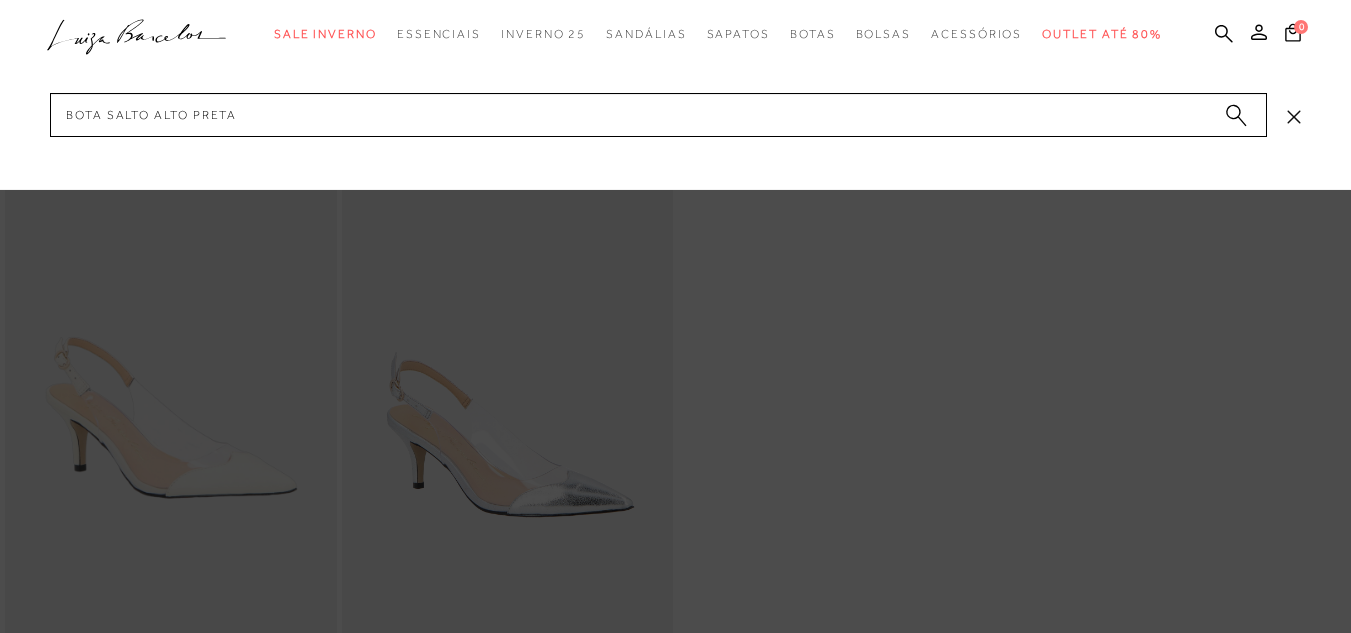 click 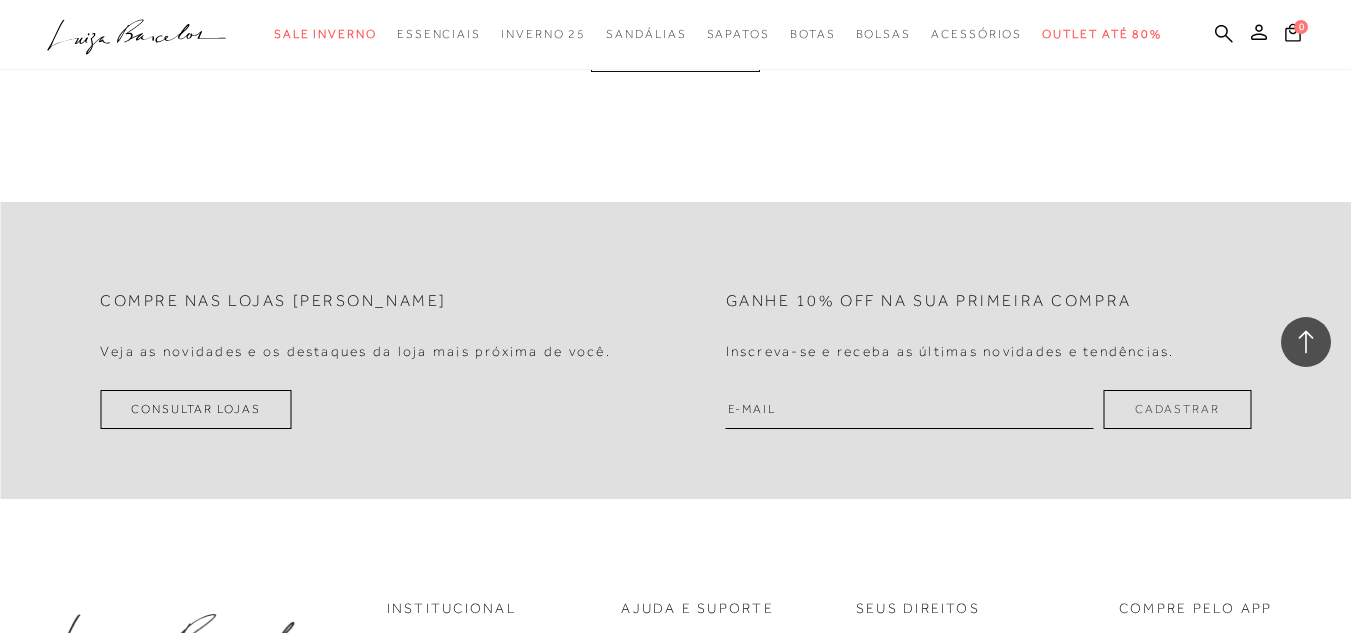 scroll, scrollTop: 2076, scrollLeft: 0, axis: vertical 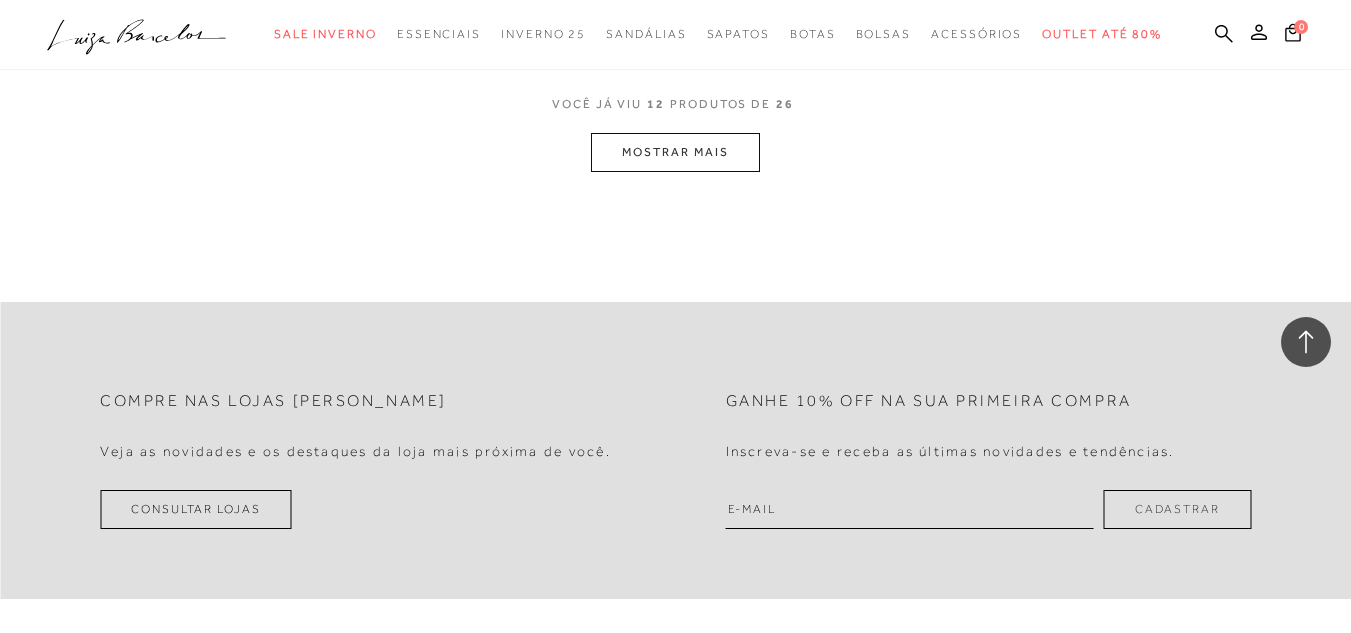 click on "MOSTRAR MAIS" at bounding box center (675, 152) 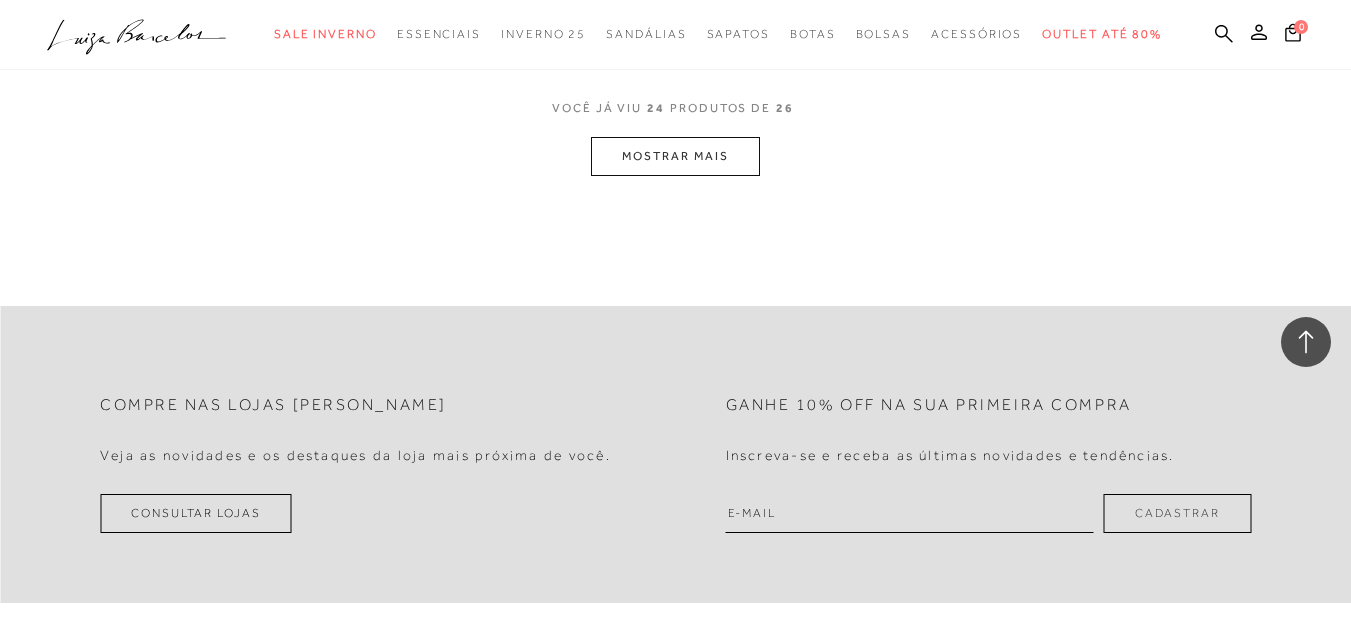 scroll, scrollTop: 3976, scrollLeft: 0, axis: vertical 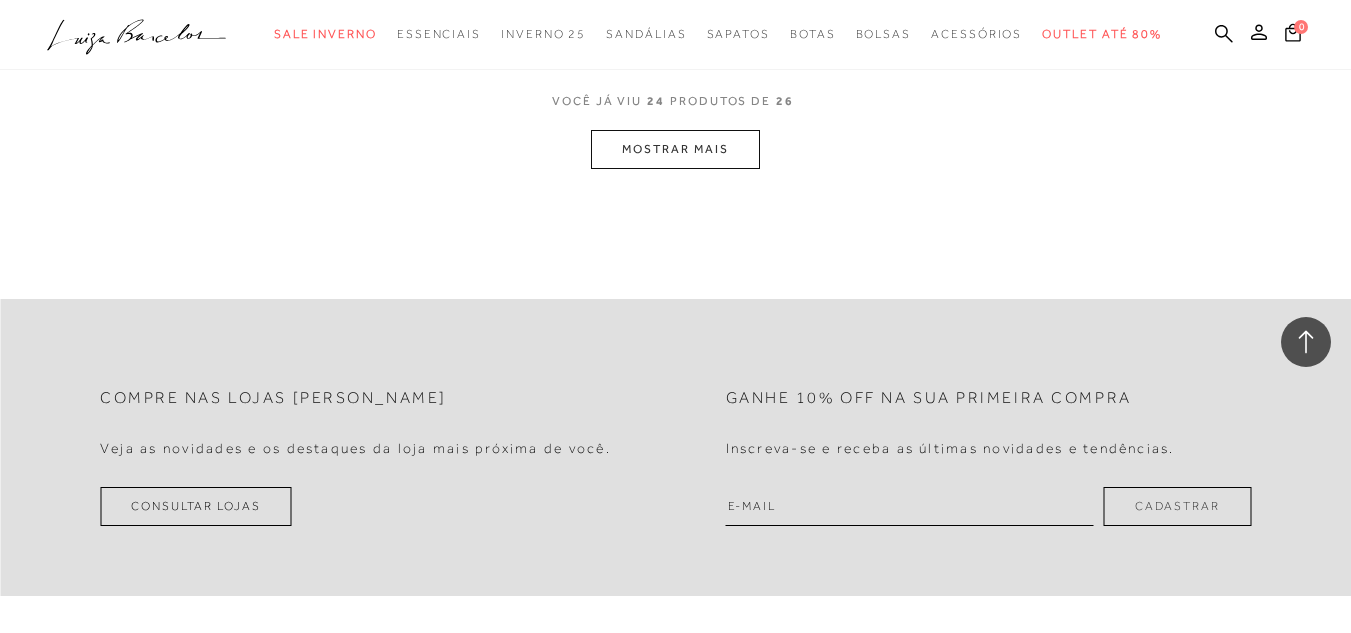 click on "MOSTRAR MAIS" at bounding box center (675, 149) 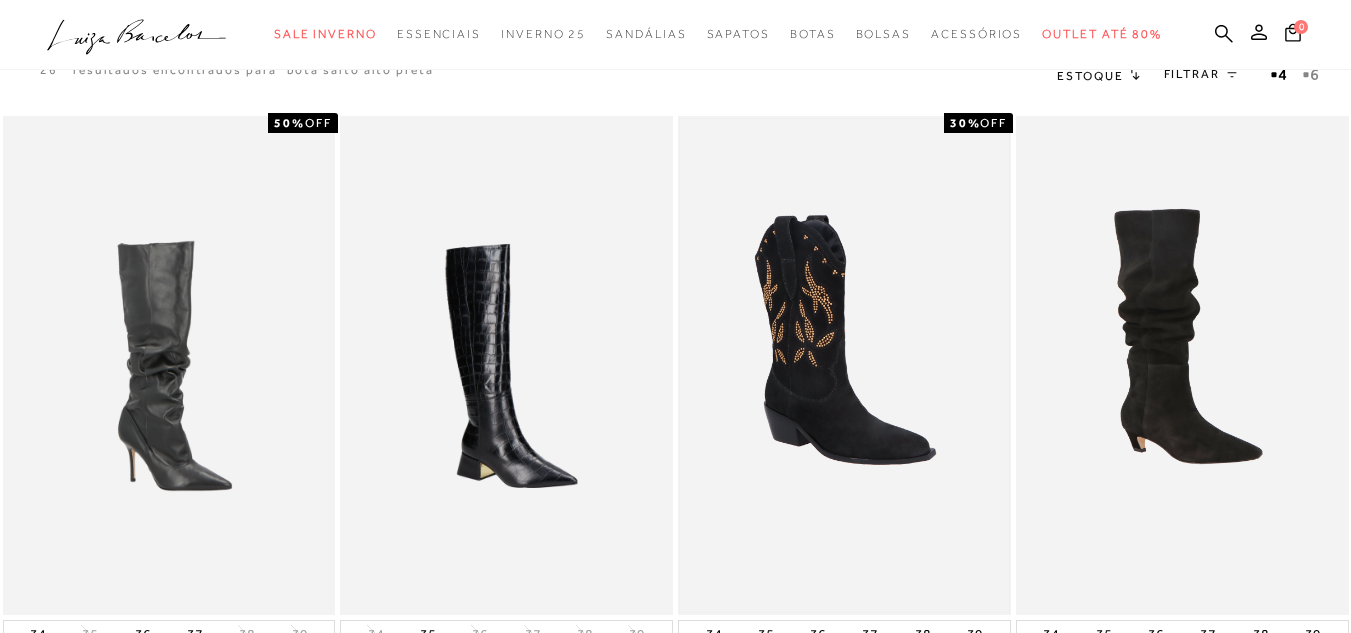 scroll, scrollTop: 0, scrollLeft: 0, axis: both 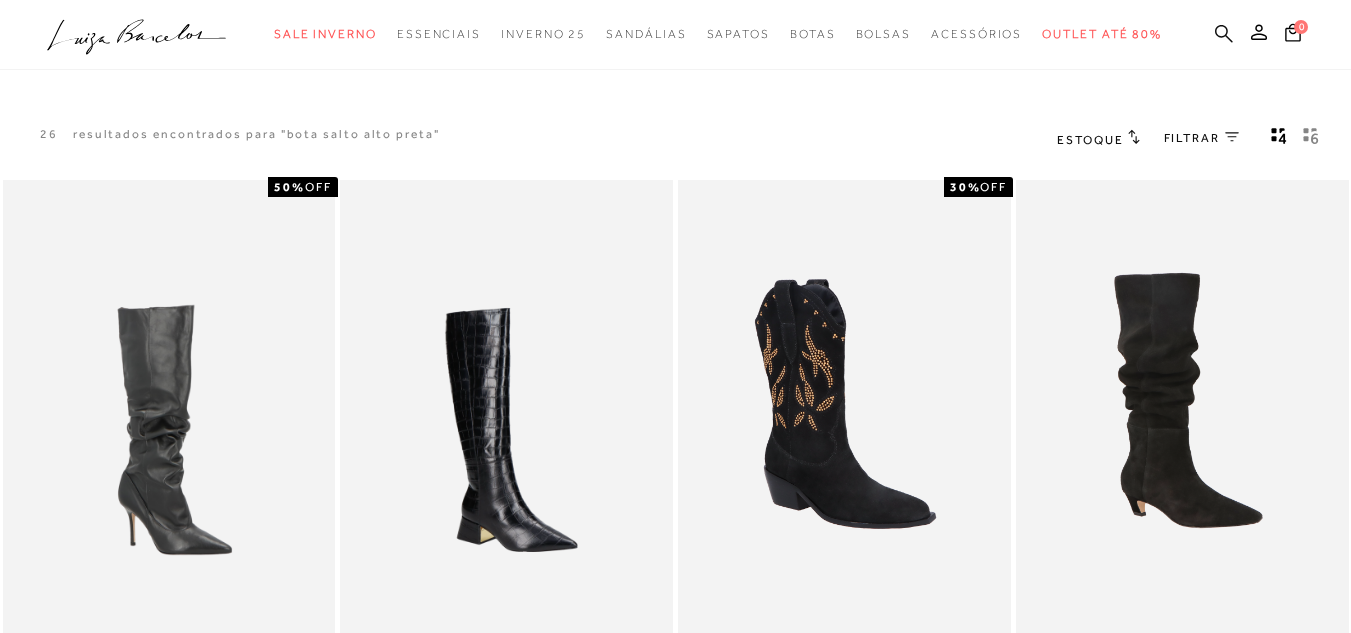 click 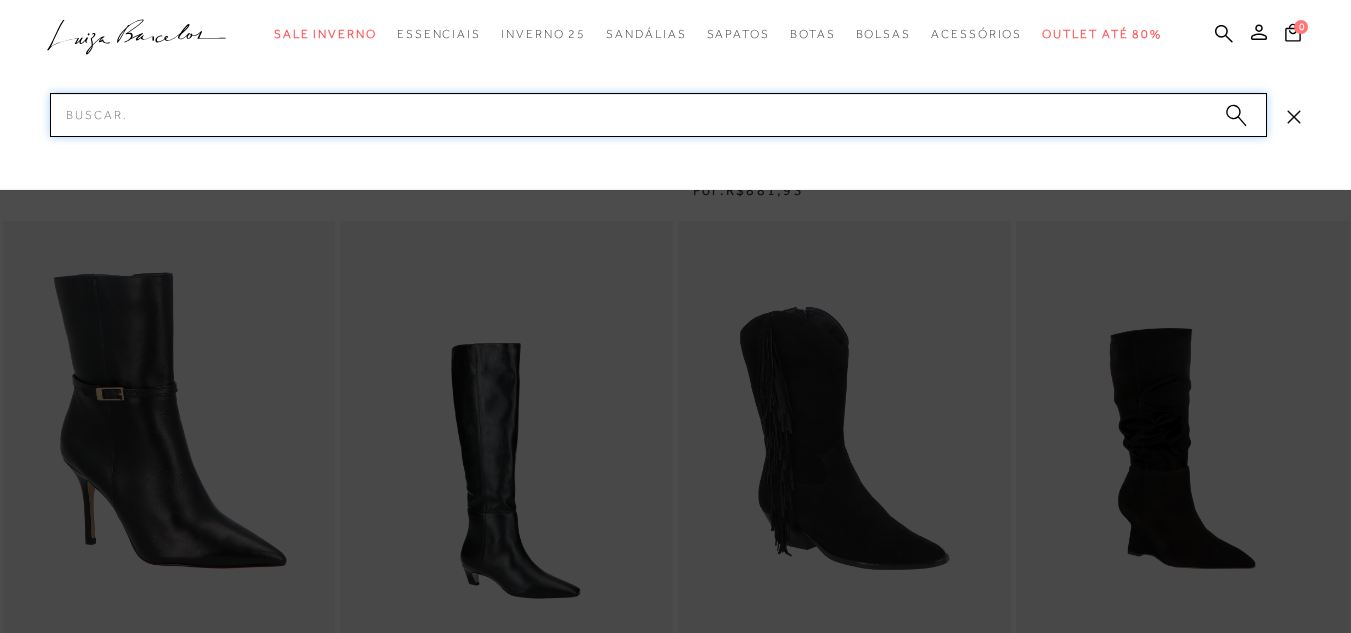 scroll, scrollTop: 800, scrollLeft: 0, axis: vertical 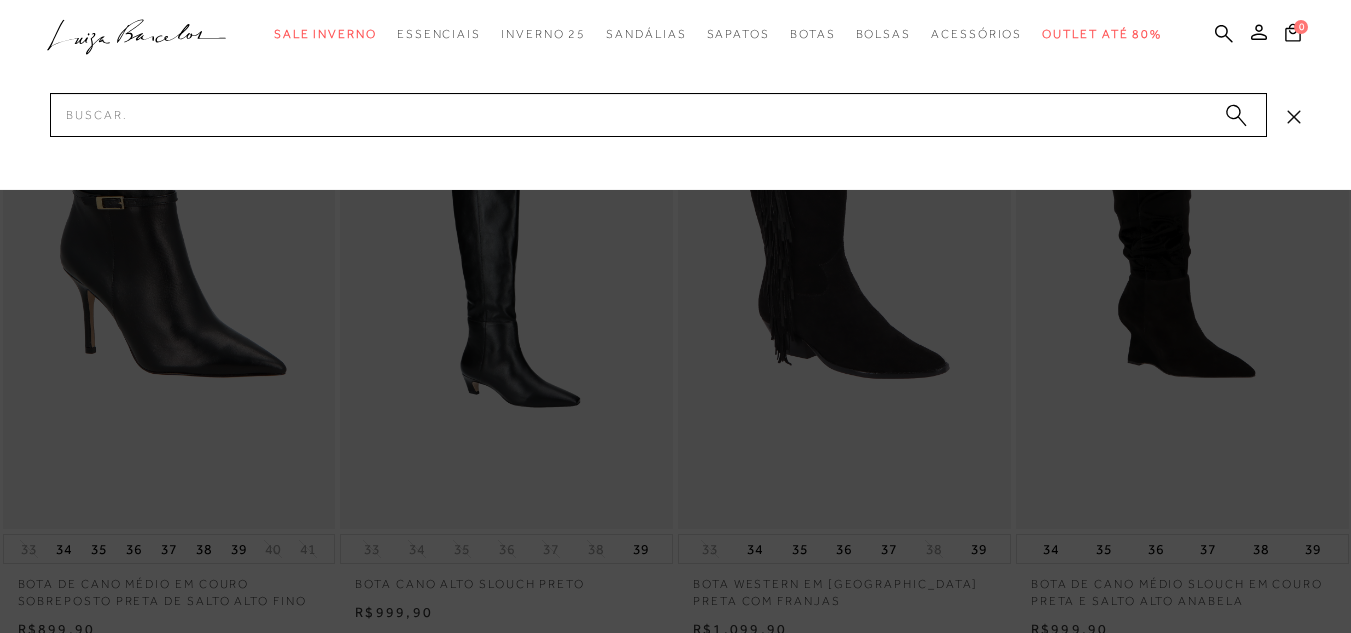 click at bounding box center [675, 316] 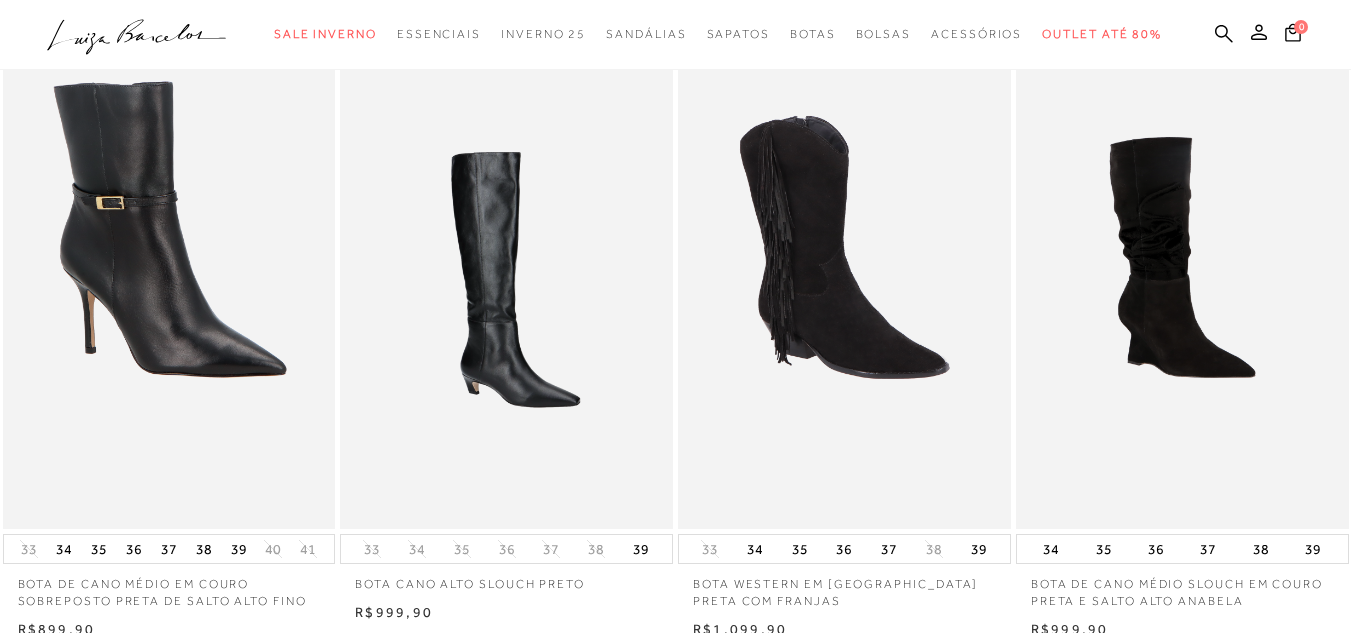 click on ".a{fill-rule:evenodd;}
Sale Inverno
Modelo
Sapatos
Sandálias
Mules
Bolsas
Acessórios Mule" at bounding box center [660, 34] 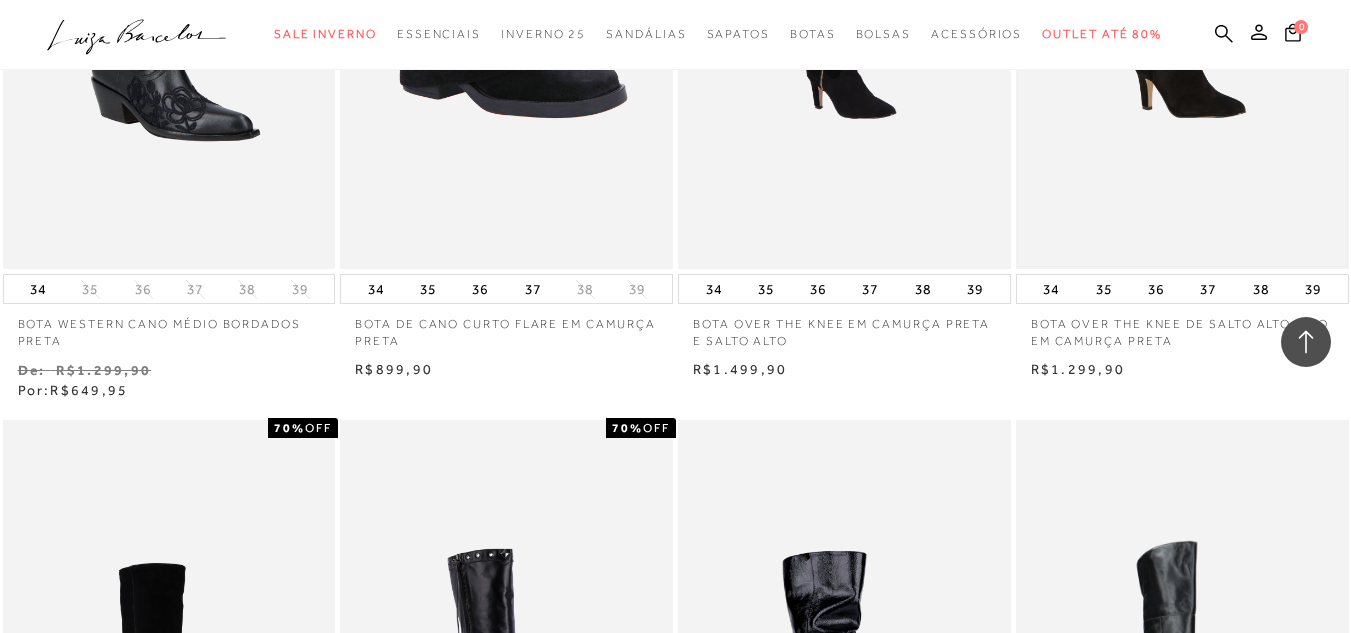 scroll, scrollTop: 1700, scrollLeft: 0, axis: vertical 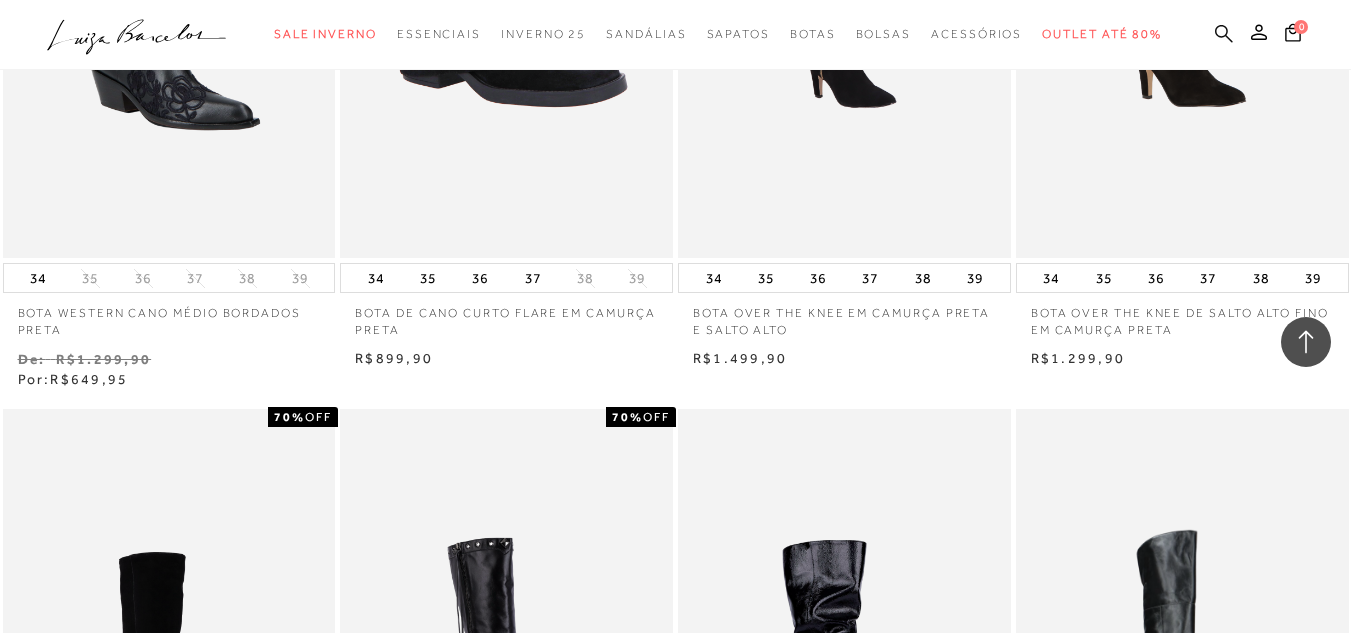 click at bounding box center [1224, 35] 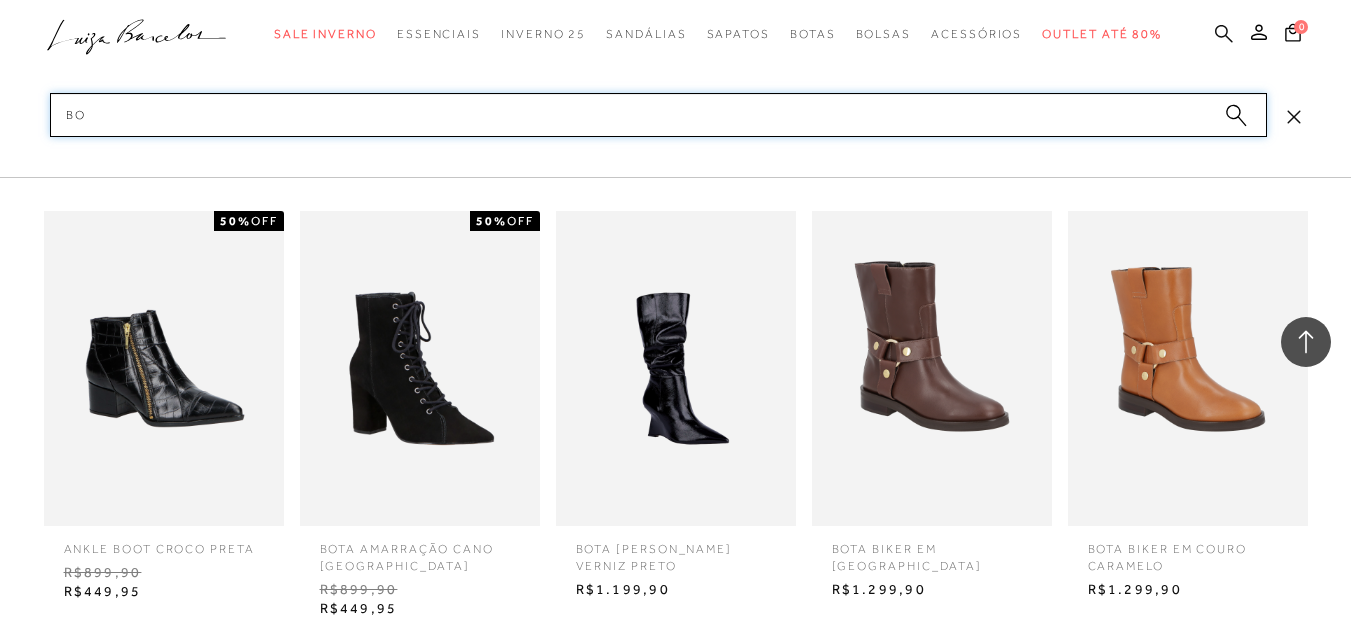 type on "b" 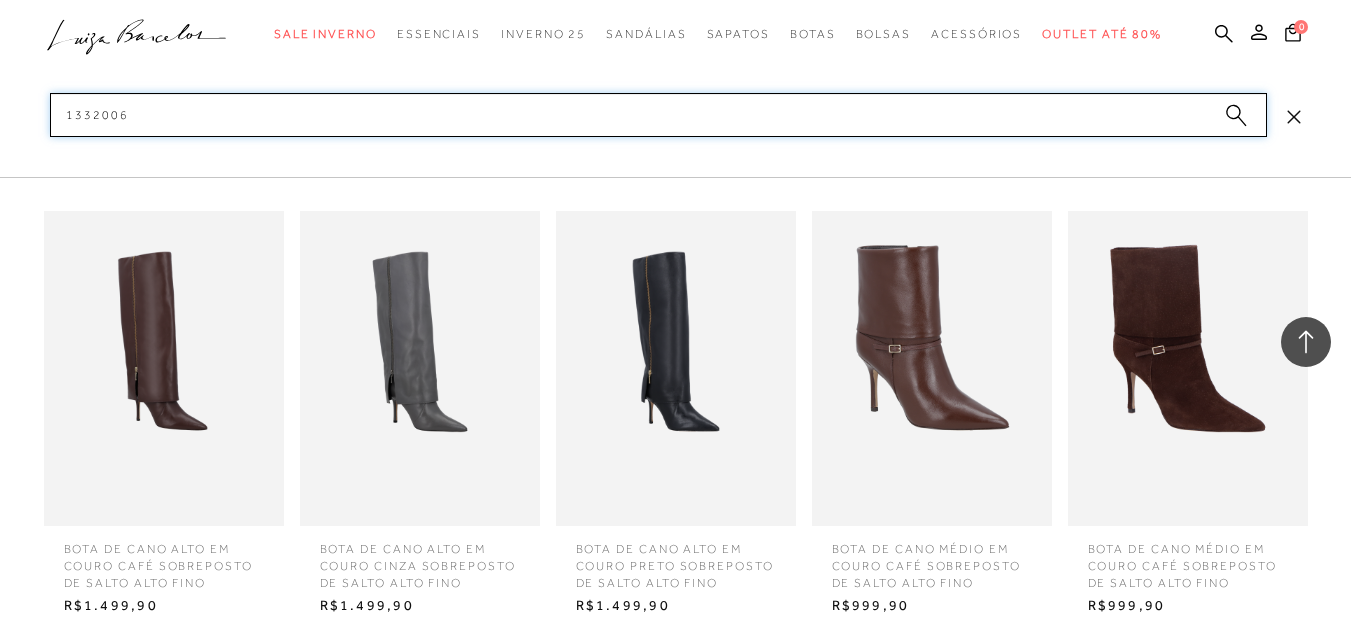 type on "1332006" 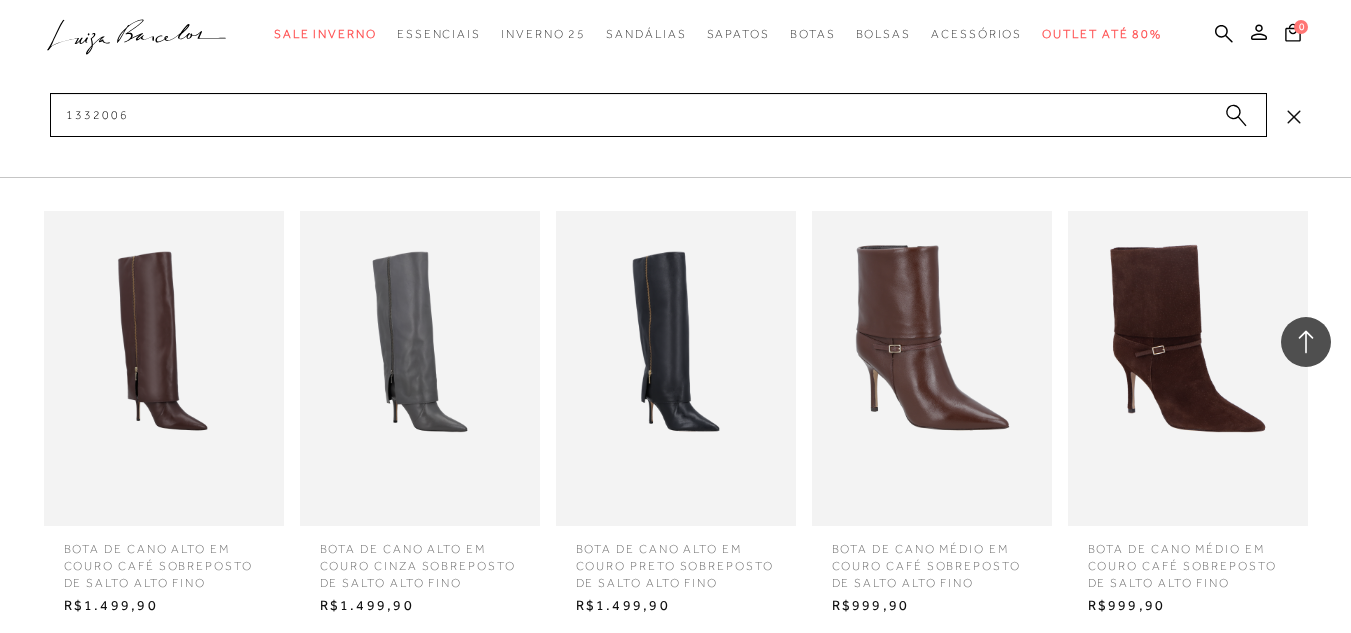 click at bounding box center [676, 368] 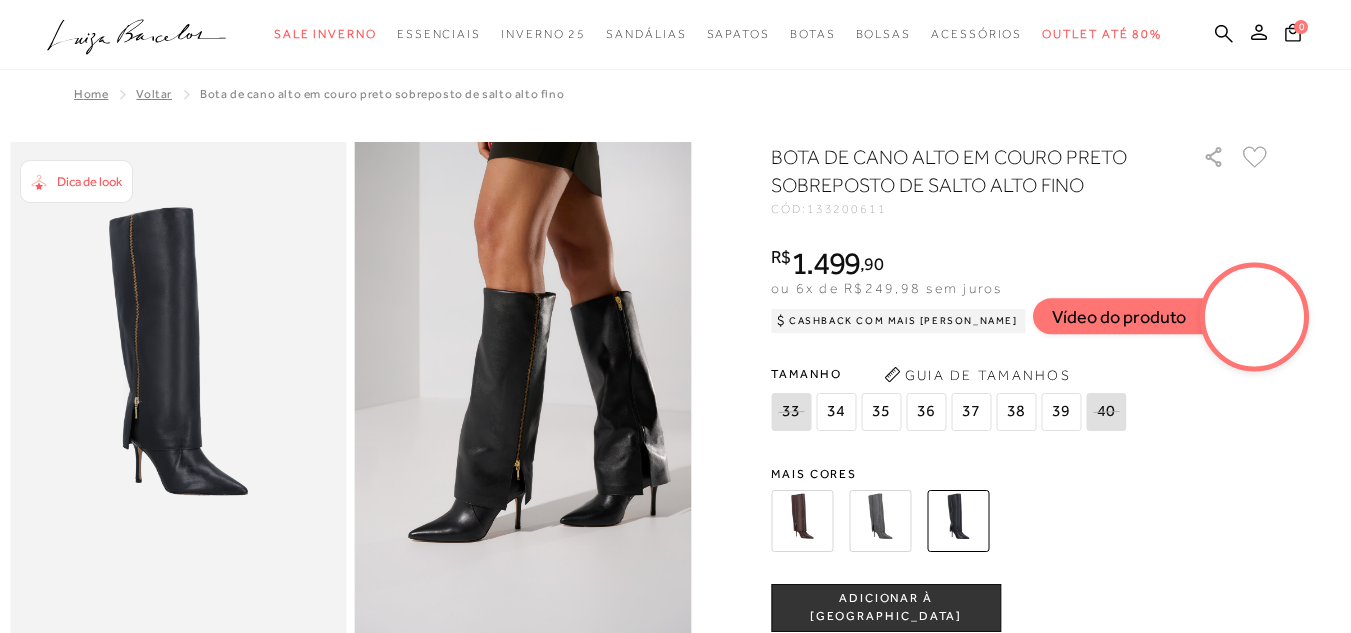 scroll, scrollTop: 0, scrollLeft: 0, axis: both 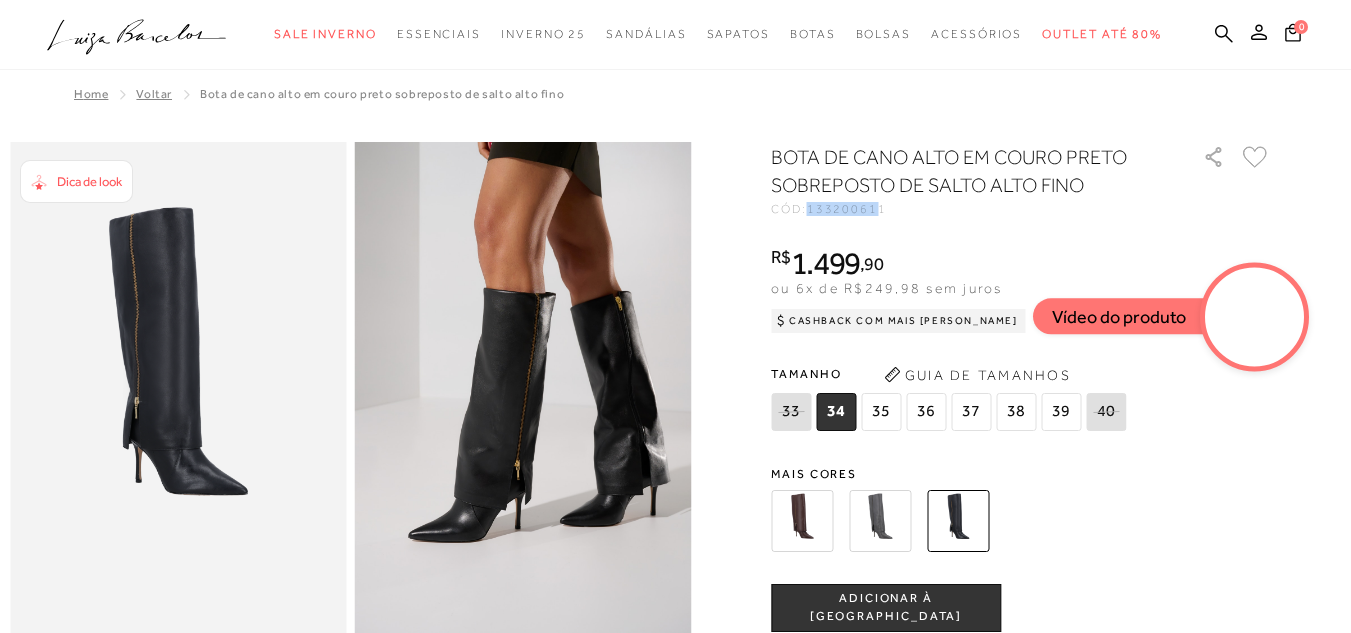 drag, startPoint x: 819, startPoint y: 215, endPoint x: 888, endPoint y: 216, distance: 69.00725 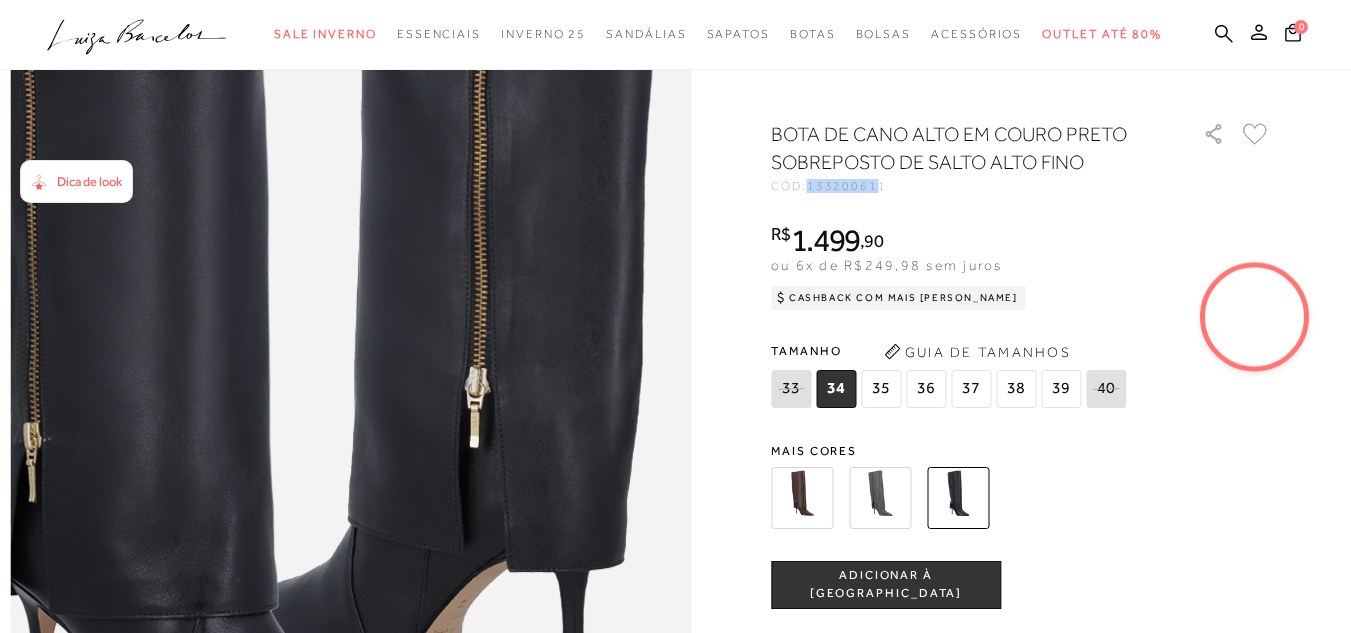 scroll, scrollTop: 1000, scrollLeft: 0, axis: vertical 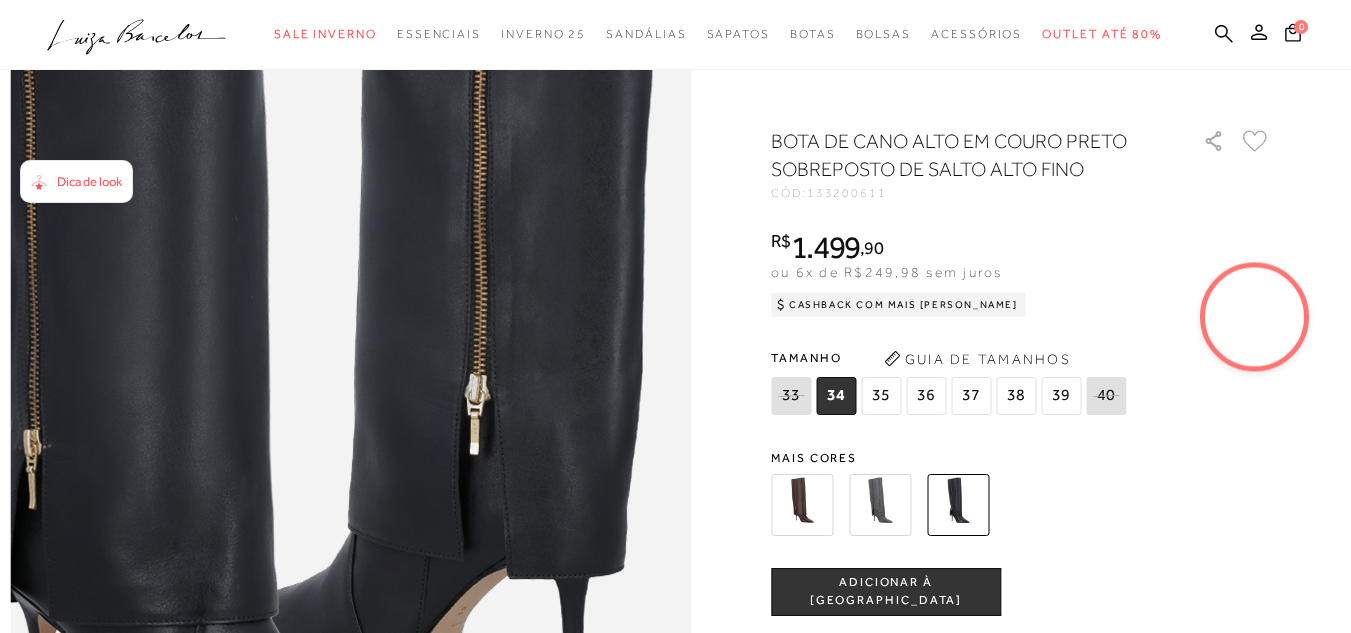 click at bounding box center (675, 79) 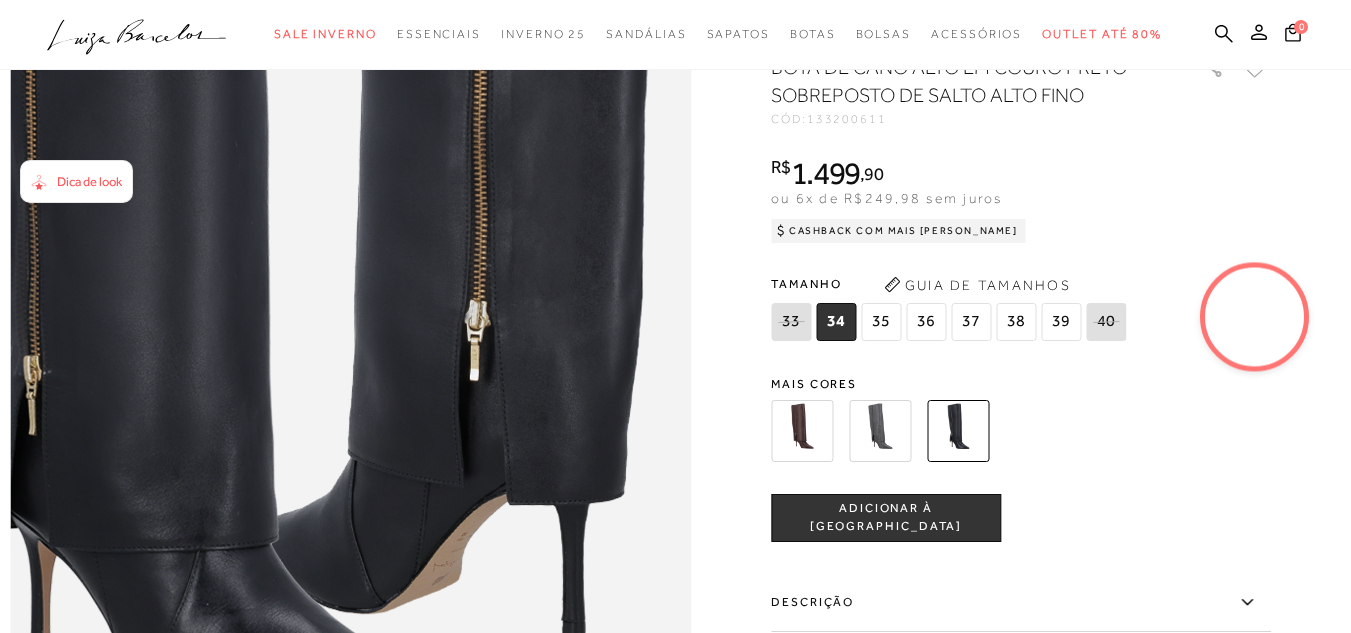 scroll, scrollTop: 1200, scrollLeft: 0, axis: vertical 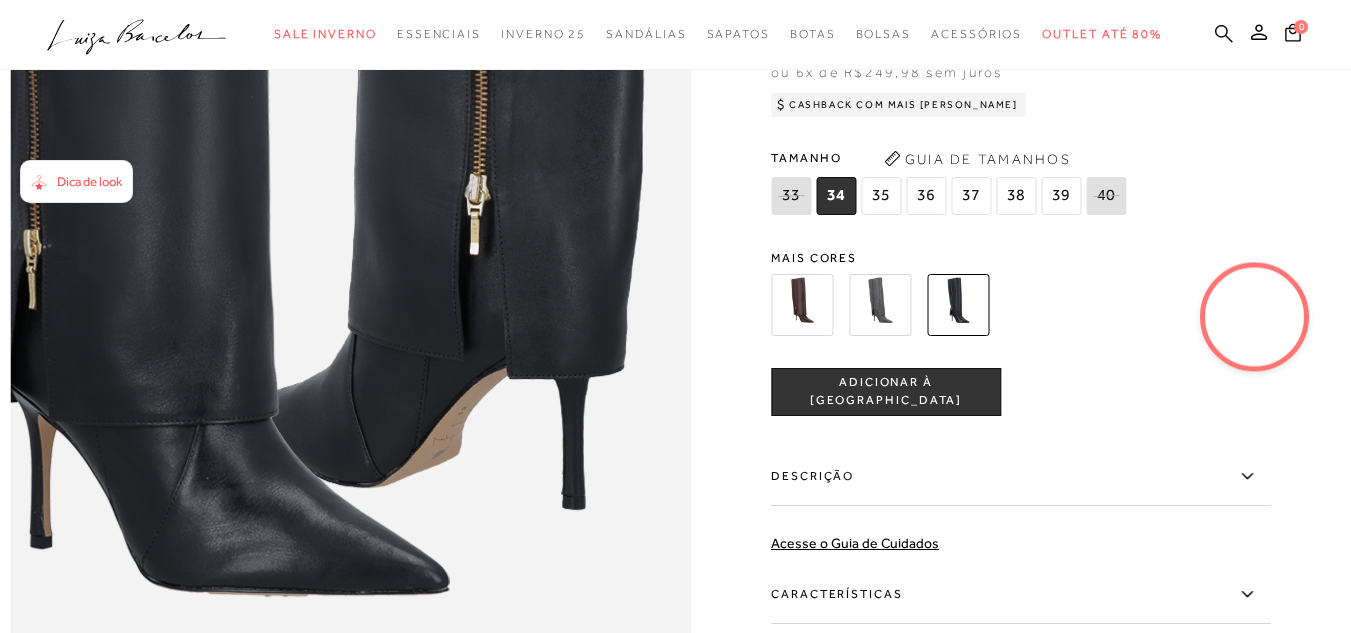 click 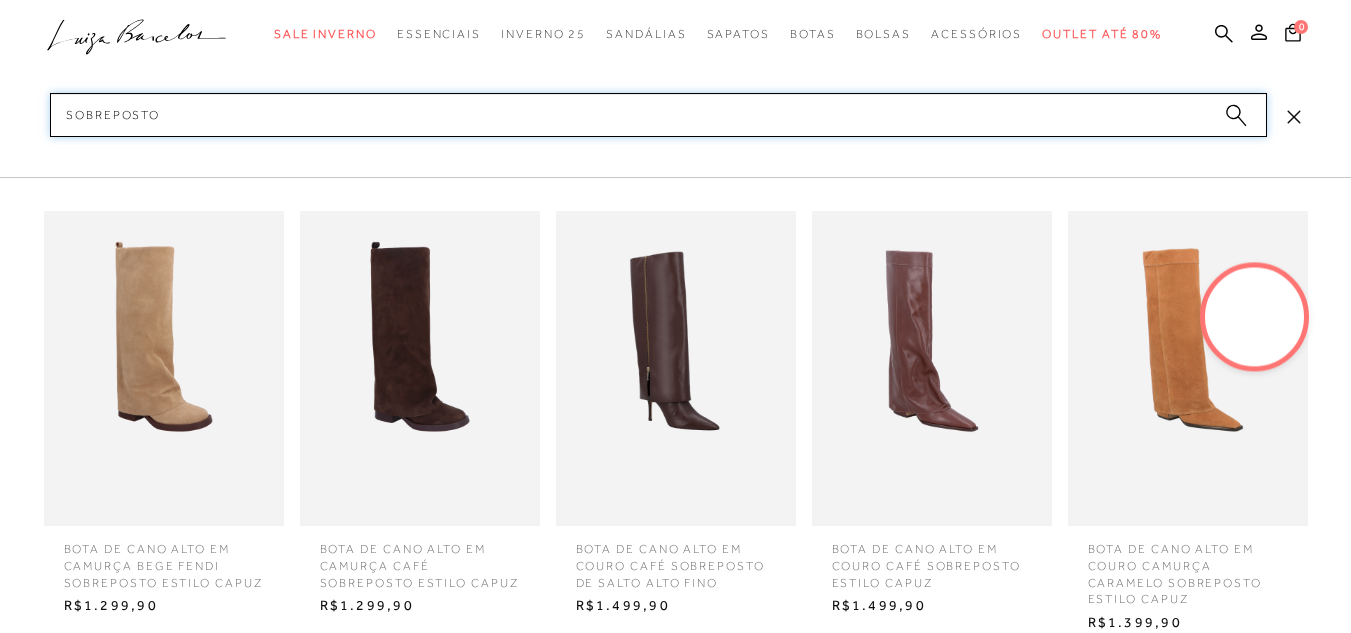 type on "sobreposto" 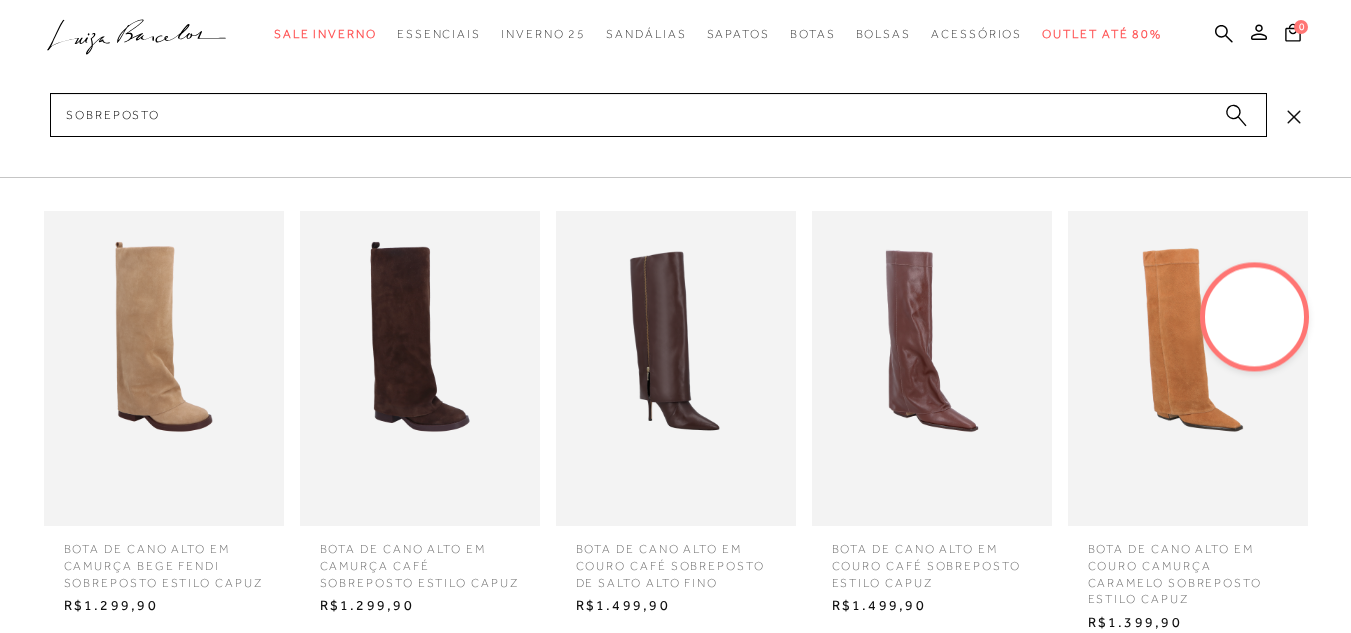 click 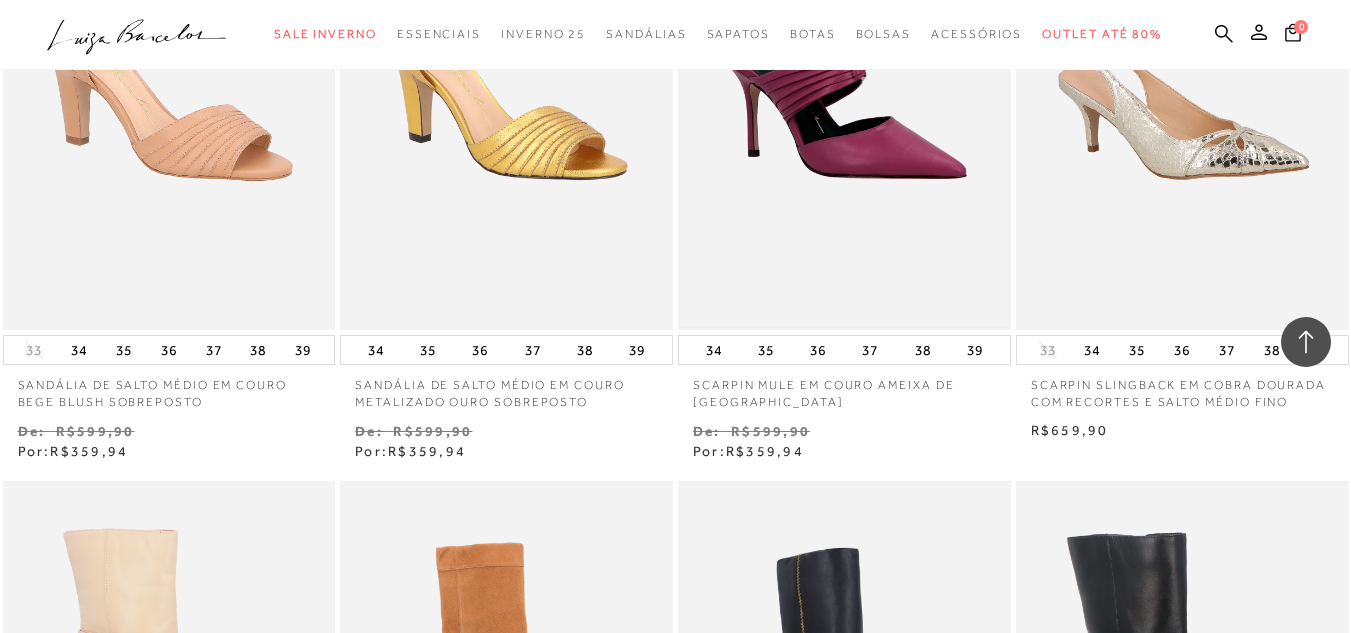 scroll, scrollTop: 1400, scrollLeft: 0, axis: vertical 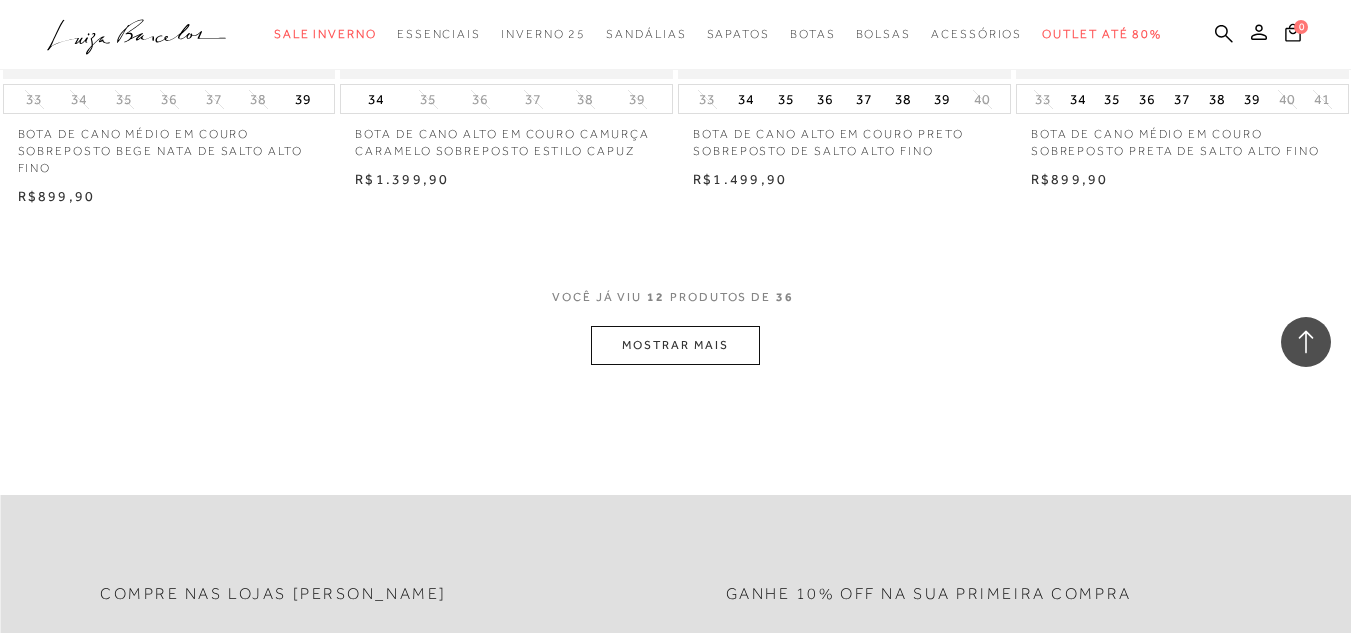 click on "MOSTRAR MAIS" at bounding box center [675, 345] 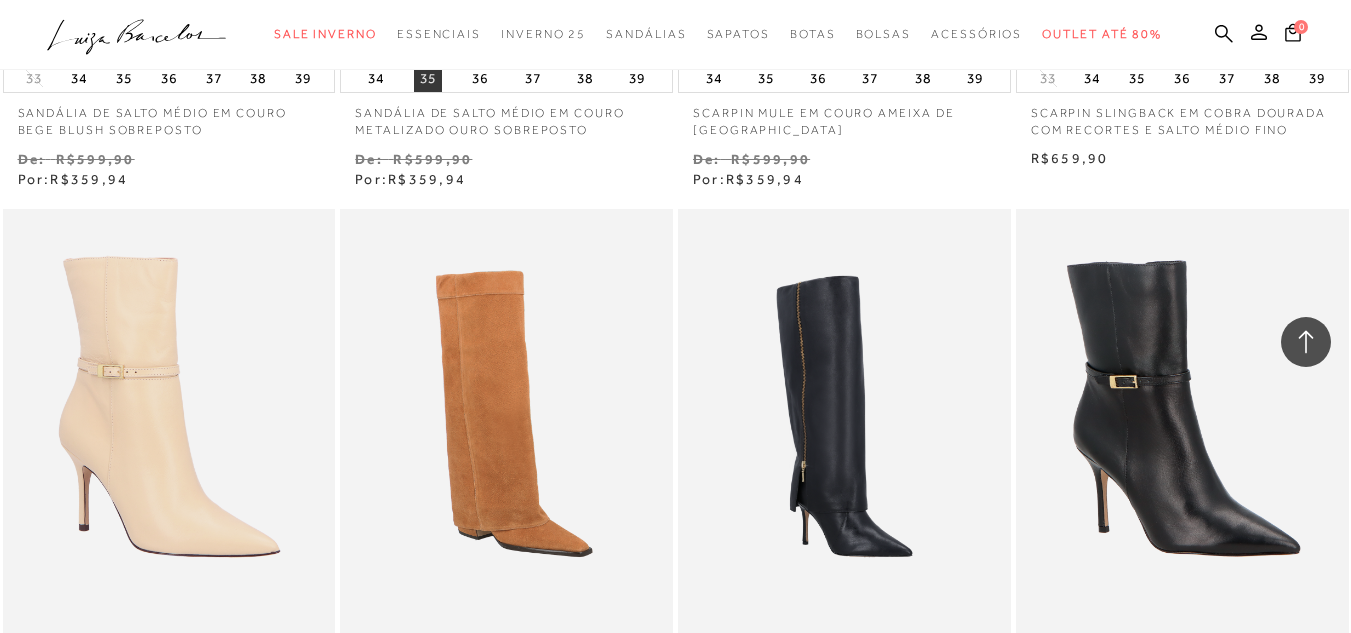 scroll, scrollTop: 1200, scrollLeft: 0, axis: vertical 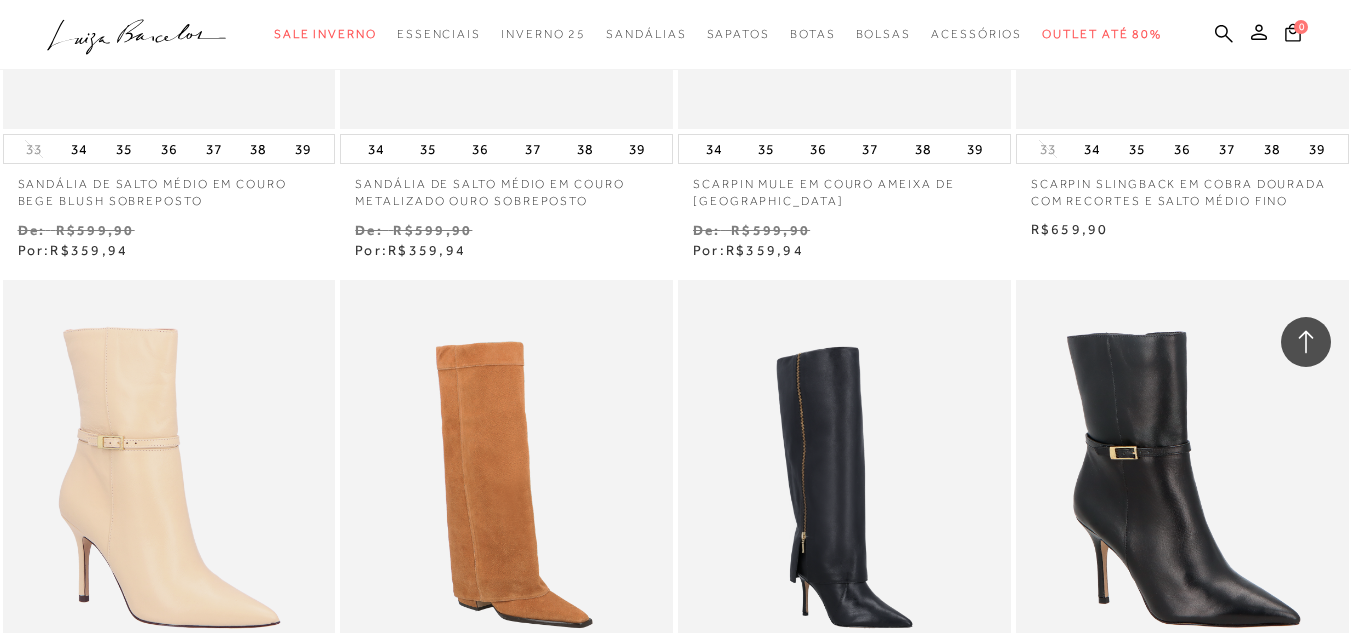 click on ".a{fill-rule:evenodd;}" 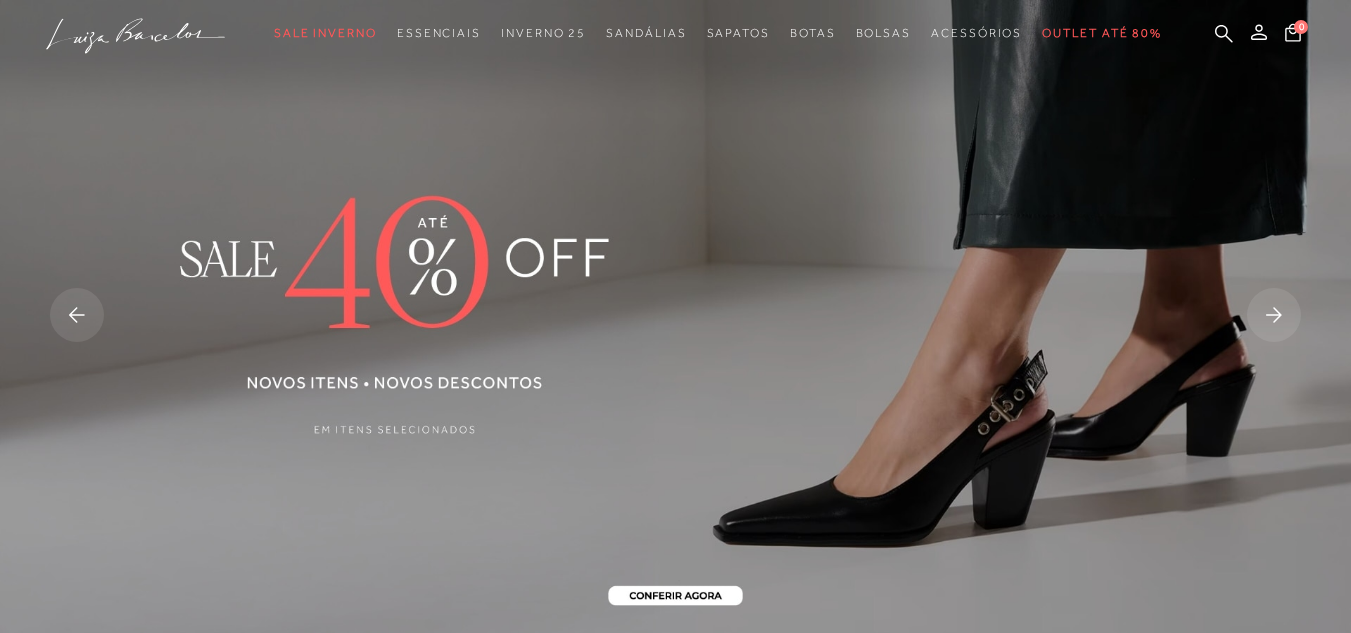 click 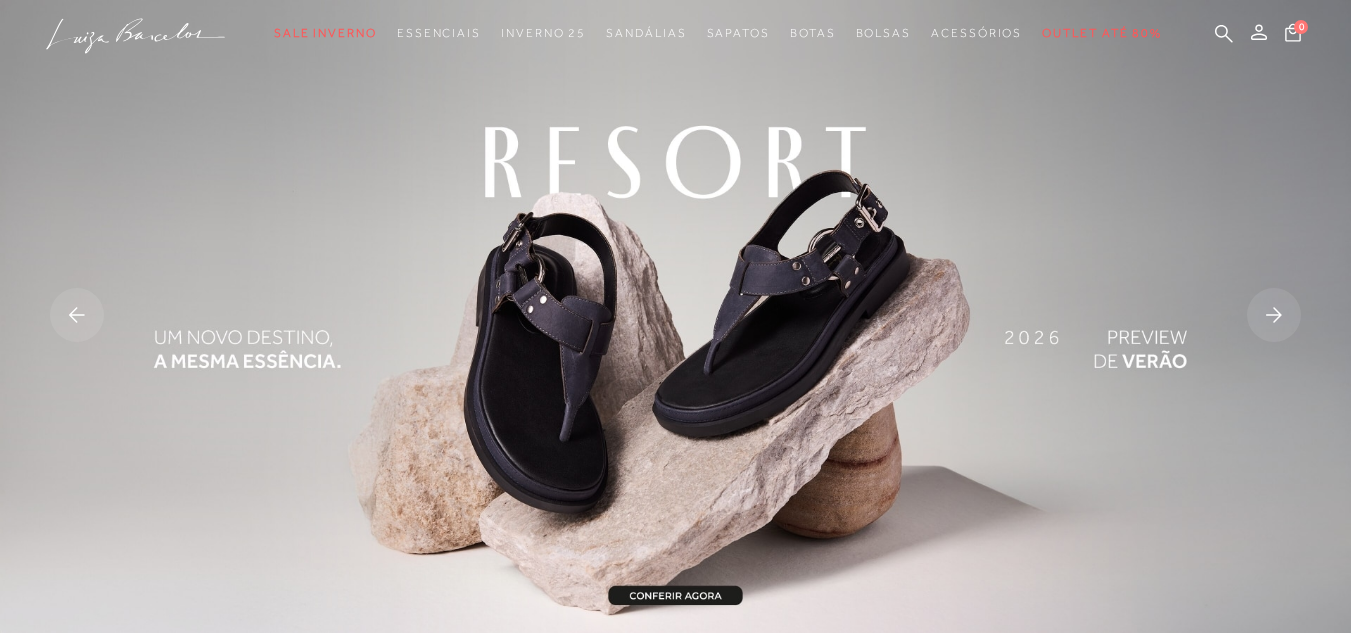 click 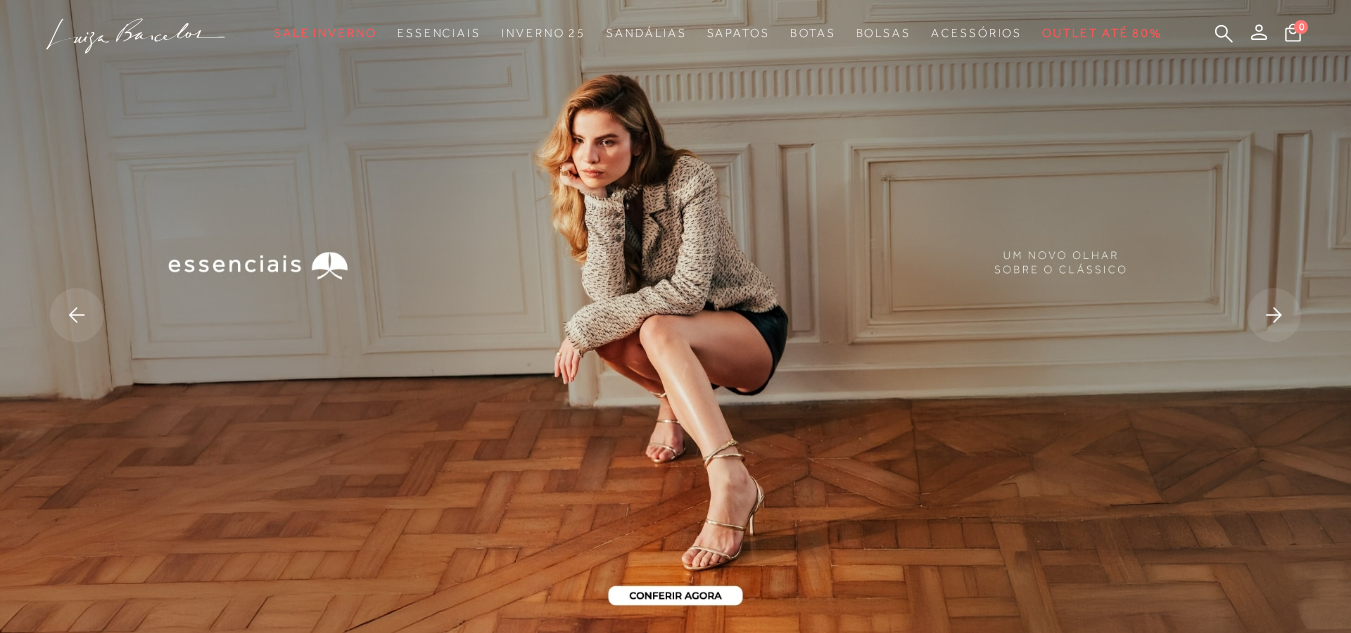 click 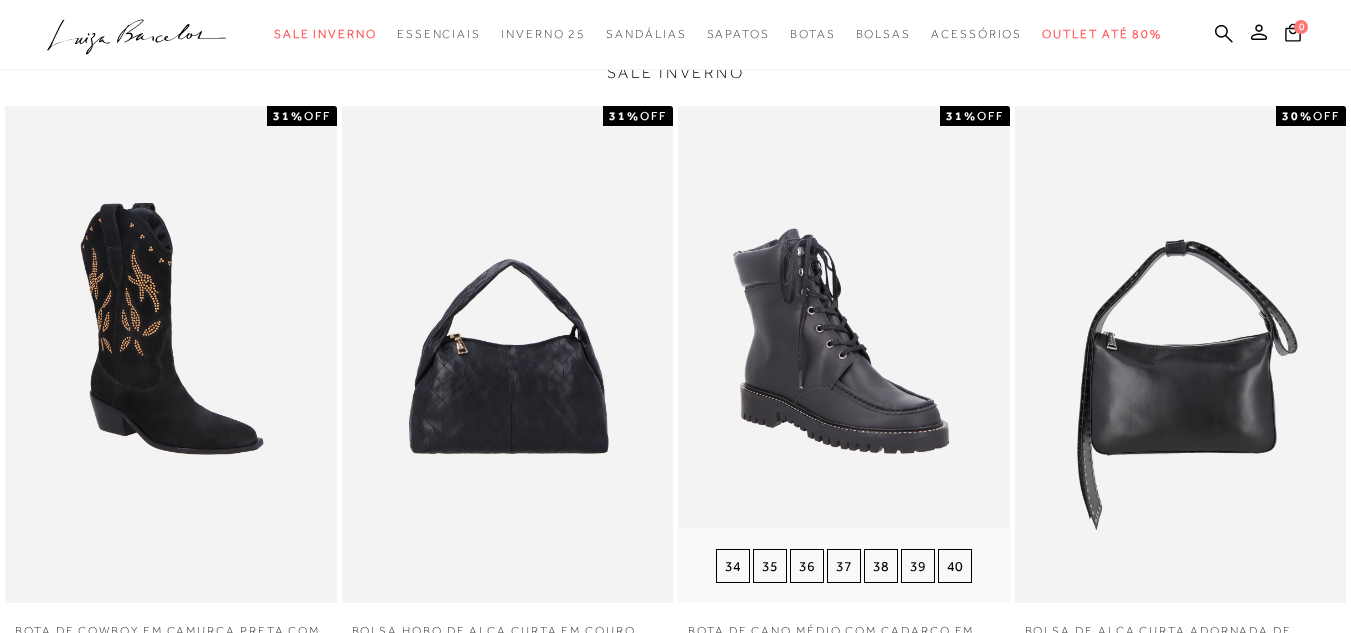 scroll, scrollTop: 3000, scrollLeft: 0, axis: vertical 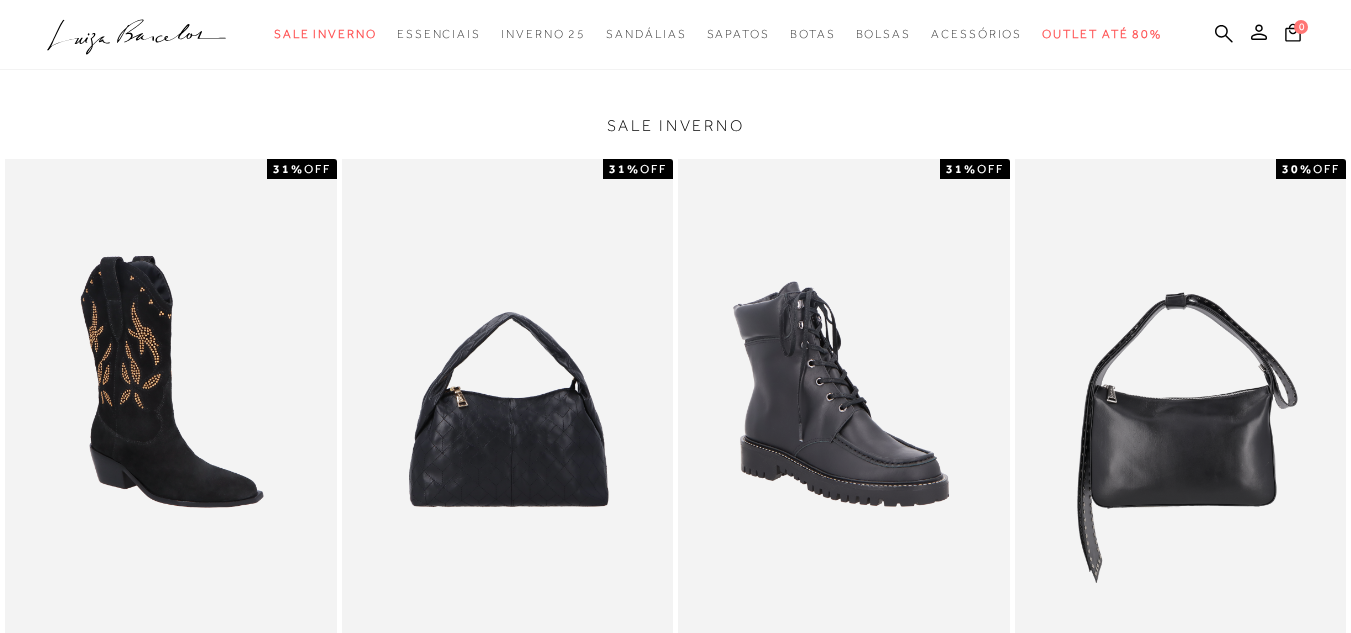 click on ".a{fill-rule:evenodd;}
Sale Inverno
Modelo
Sapatos
Sandálias
Mules
Bolsas
Acessórios Mule" at bounding box center (660, 34) 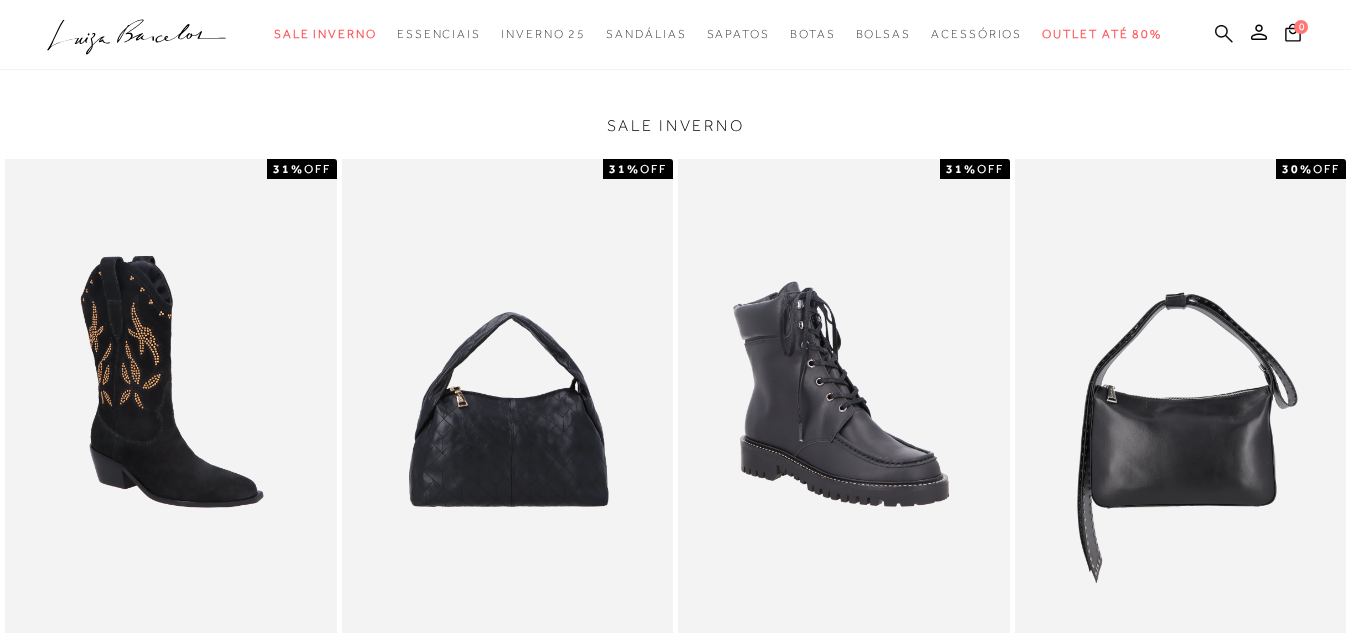 drag, startPoint x: 1207, startPoint y: 39, endPoint x: 1198, endPoint y: 34, distance: 10.29563 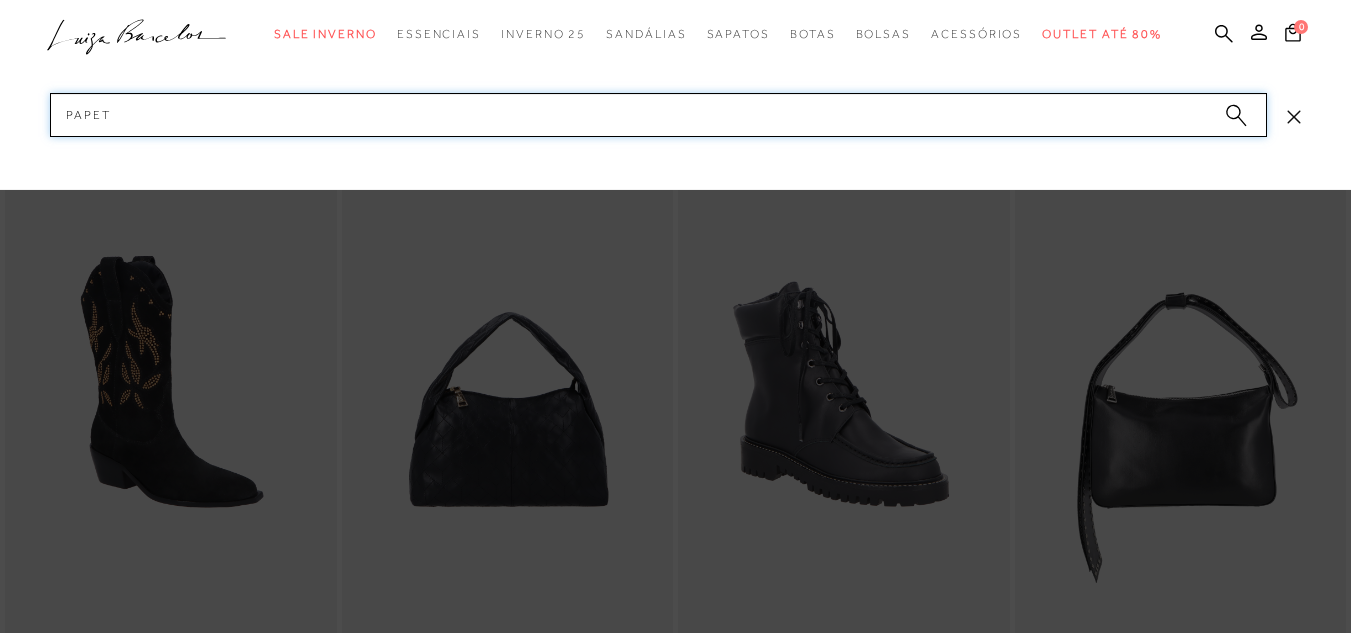 type on "papete" 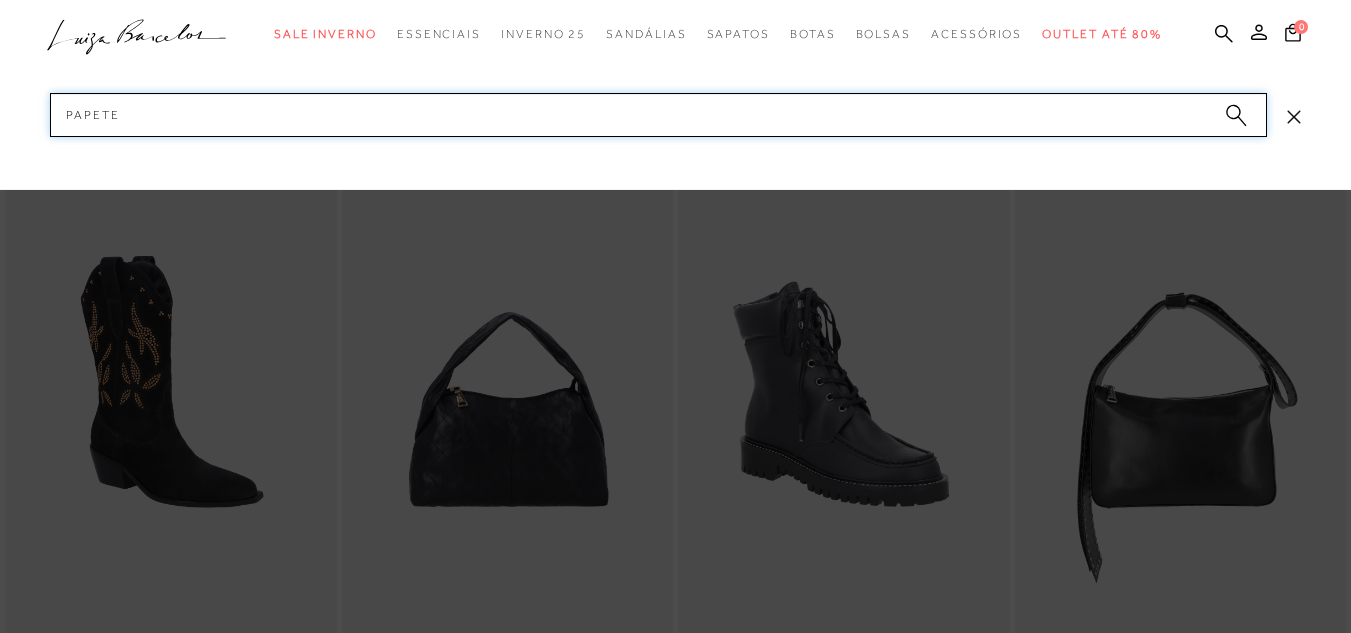 type 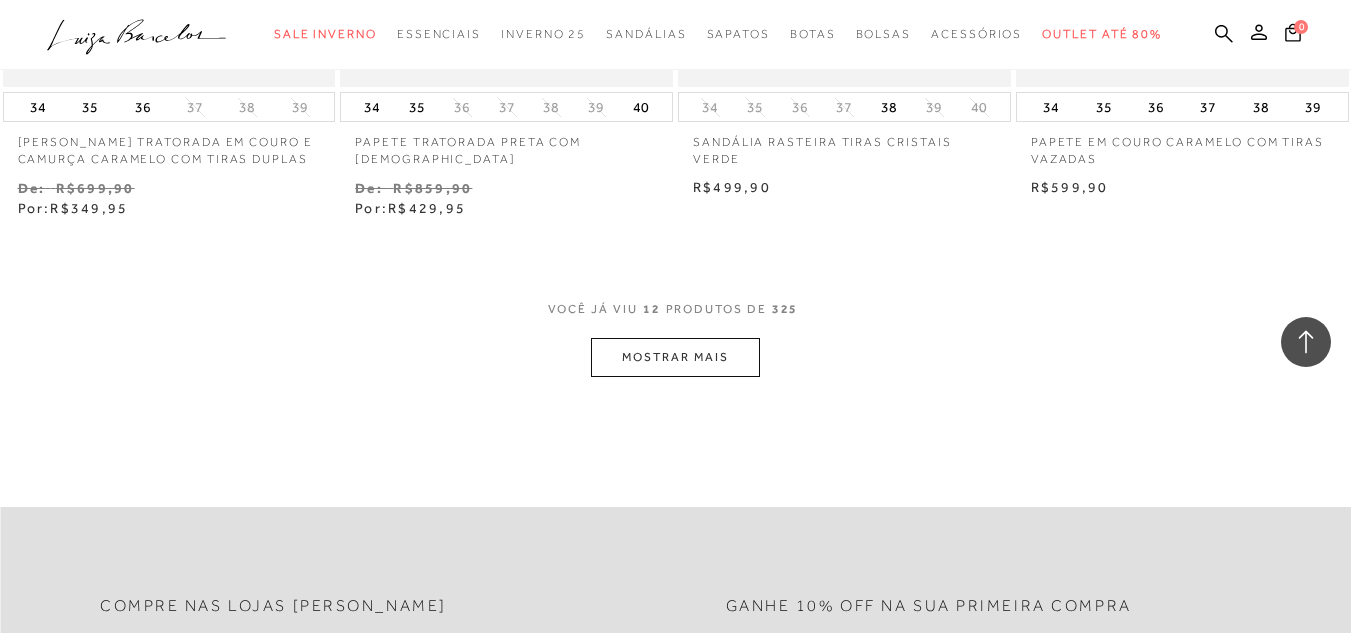 scroll, scrollTop: 1900, scrollLeft: 0, axis: vertical 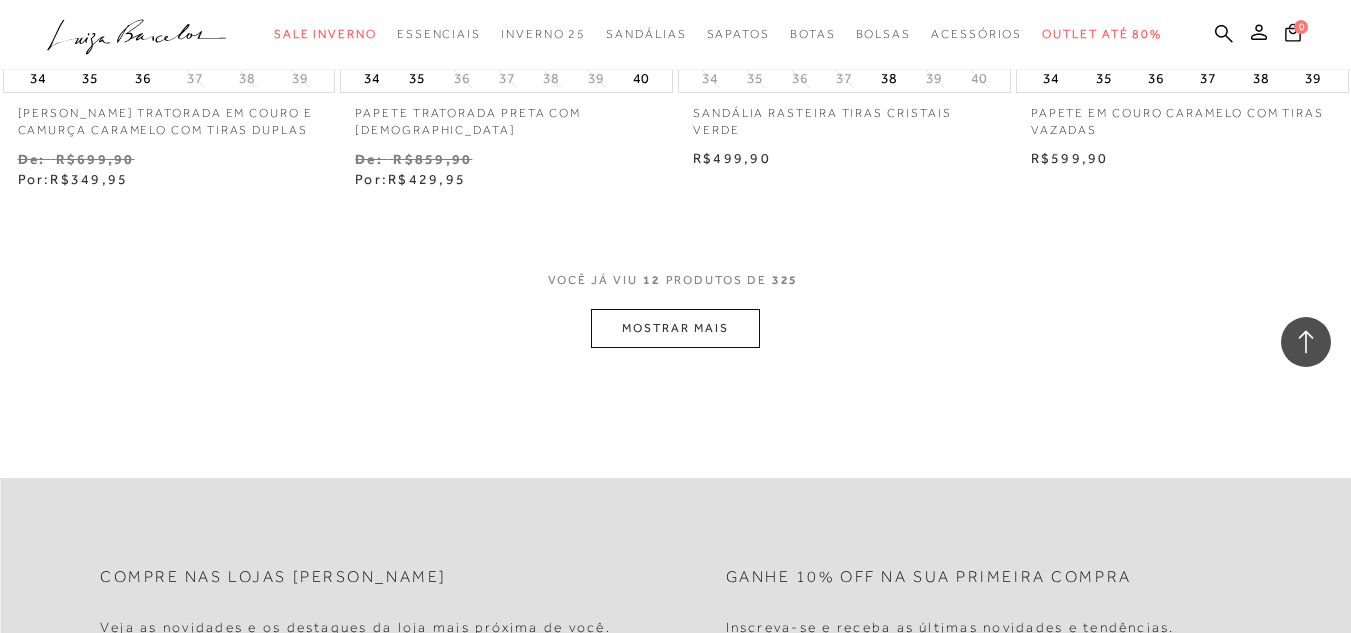 click on "MOSTRAR MAIS" at bounding box center (675, 328) 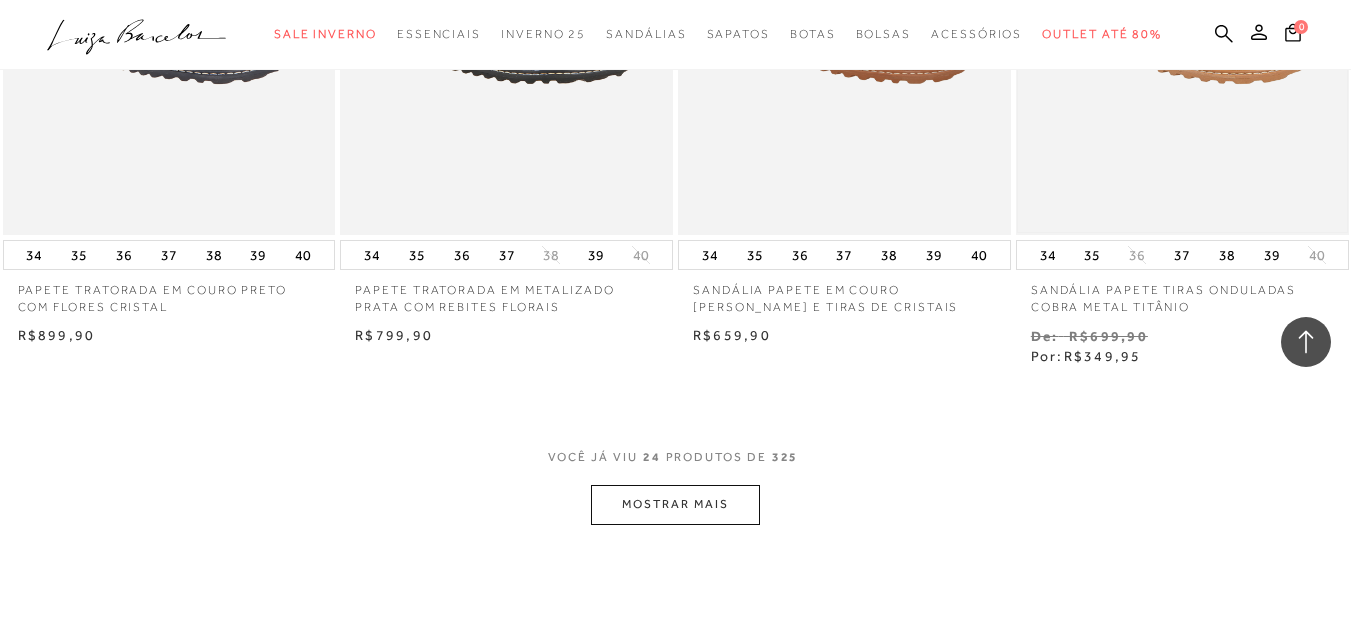 scroll, scrollTop: 3800, scrollLeft: 0, axis: vertical 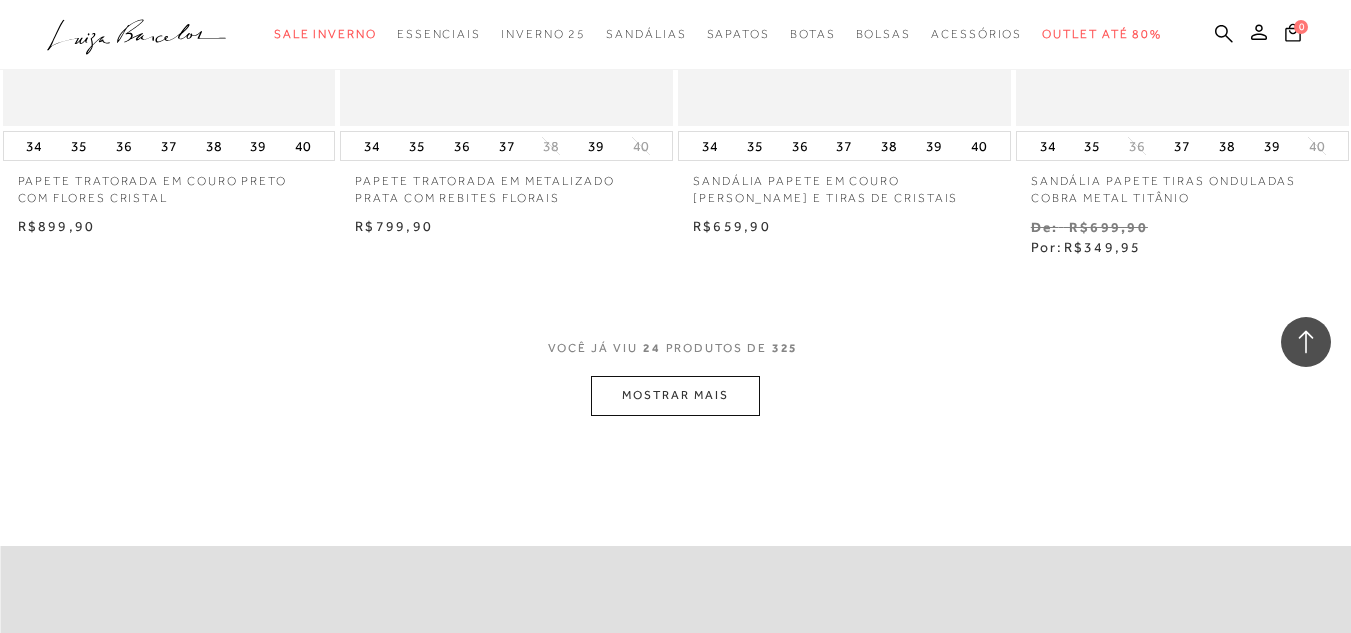 click on "MOSTRAR MAIS" at bounding box center (675, 395) 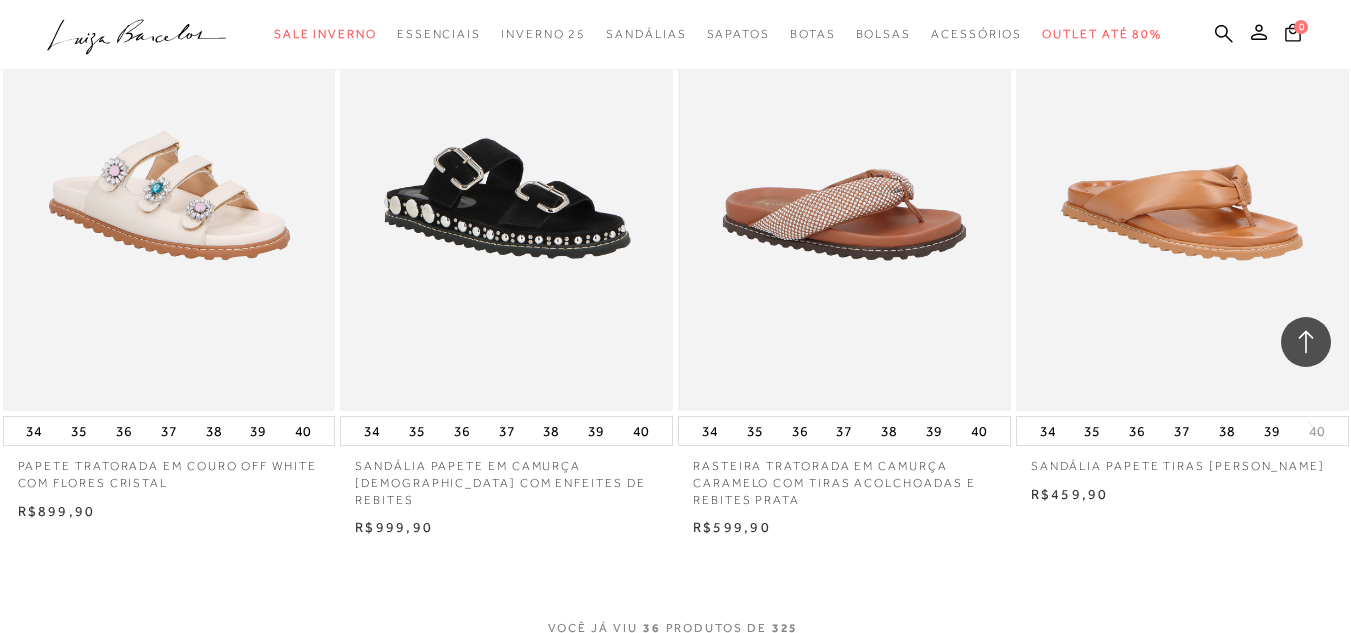 scroll, scrollTop: 5600, scrollLeft: 0, axis: vertical 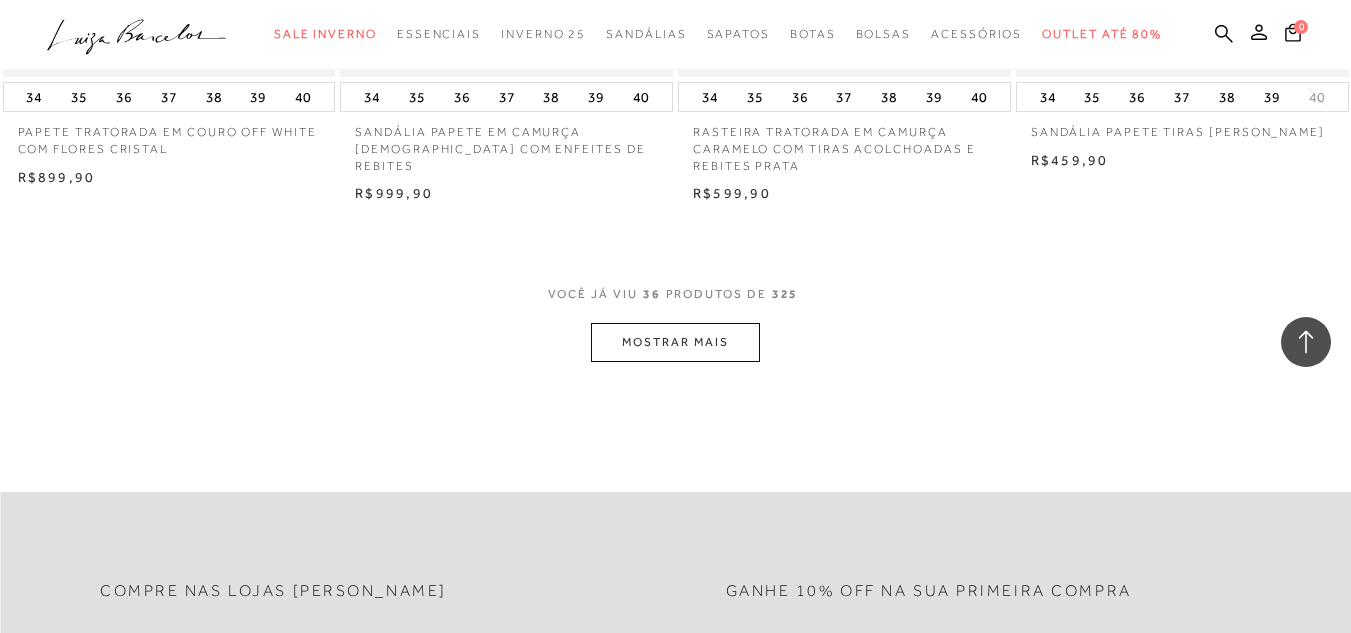 click on "MOSTRAR MAIS" at bounding box center (675, 342) 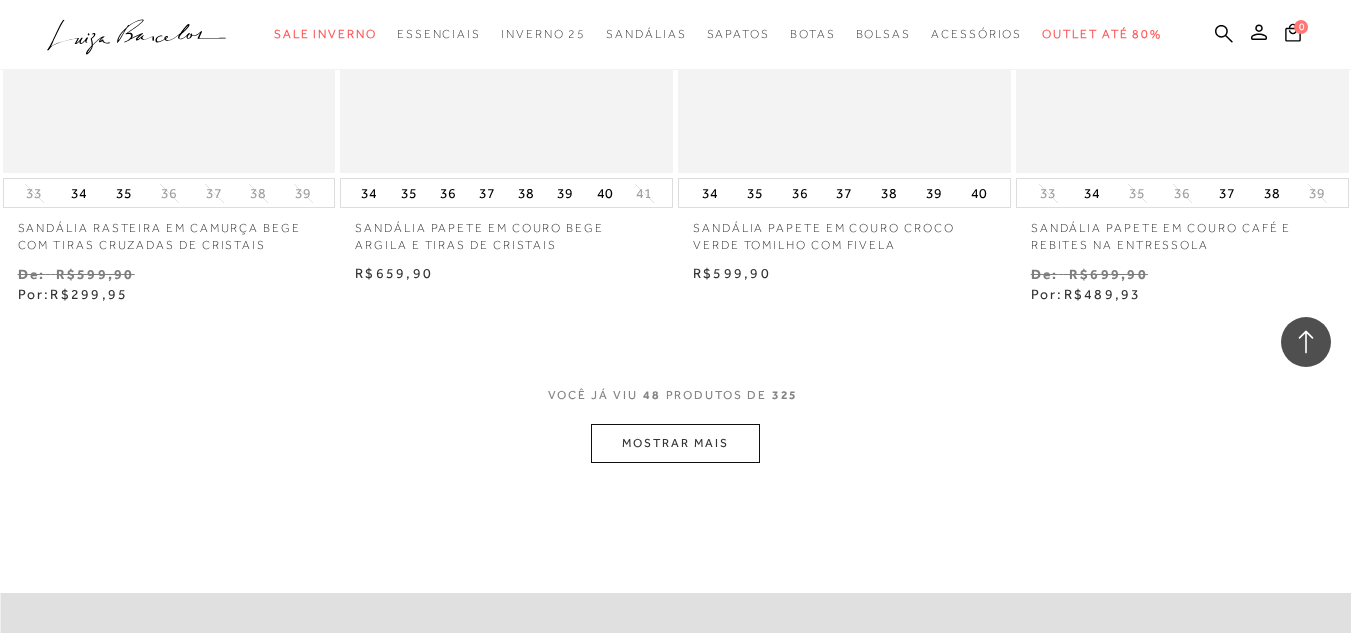 scroll, scrollTop: 7700, scrollLeft: 0, axis: vertical 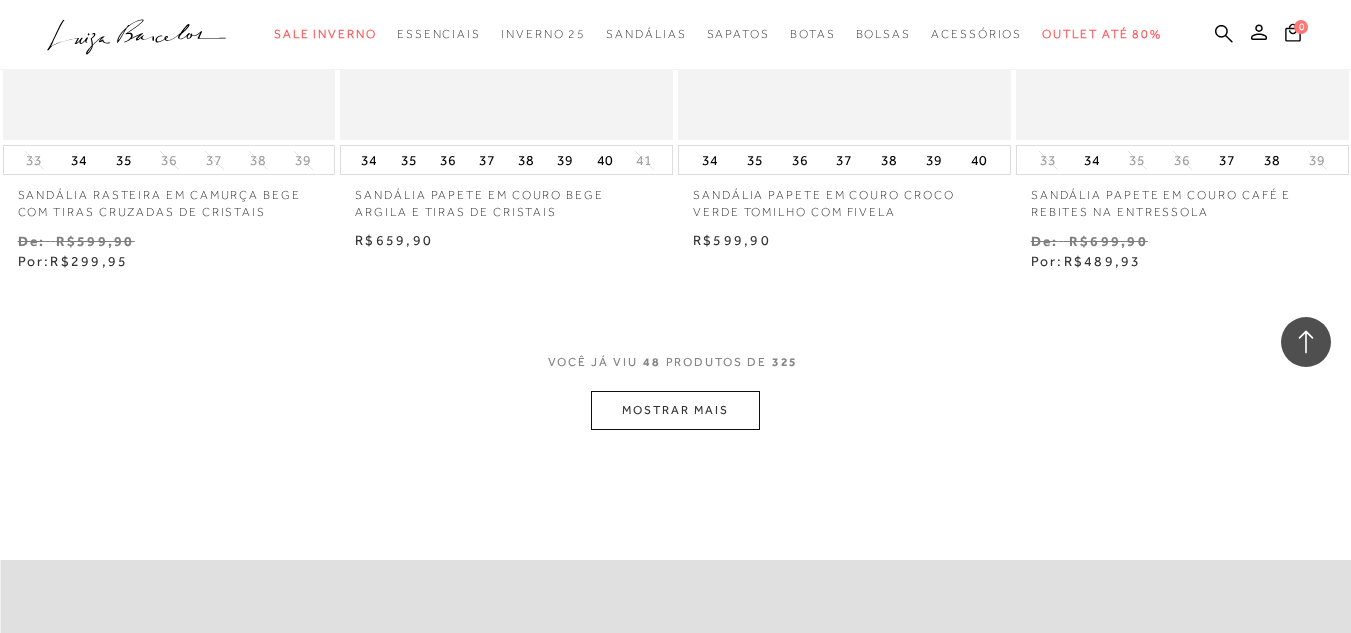 click on "MOSTRAR MAIS" at bounding box center [675, 410] 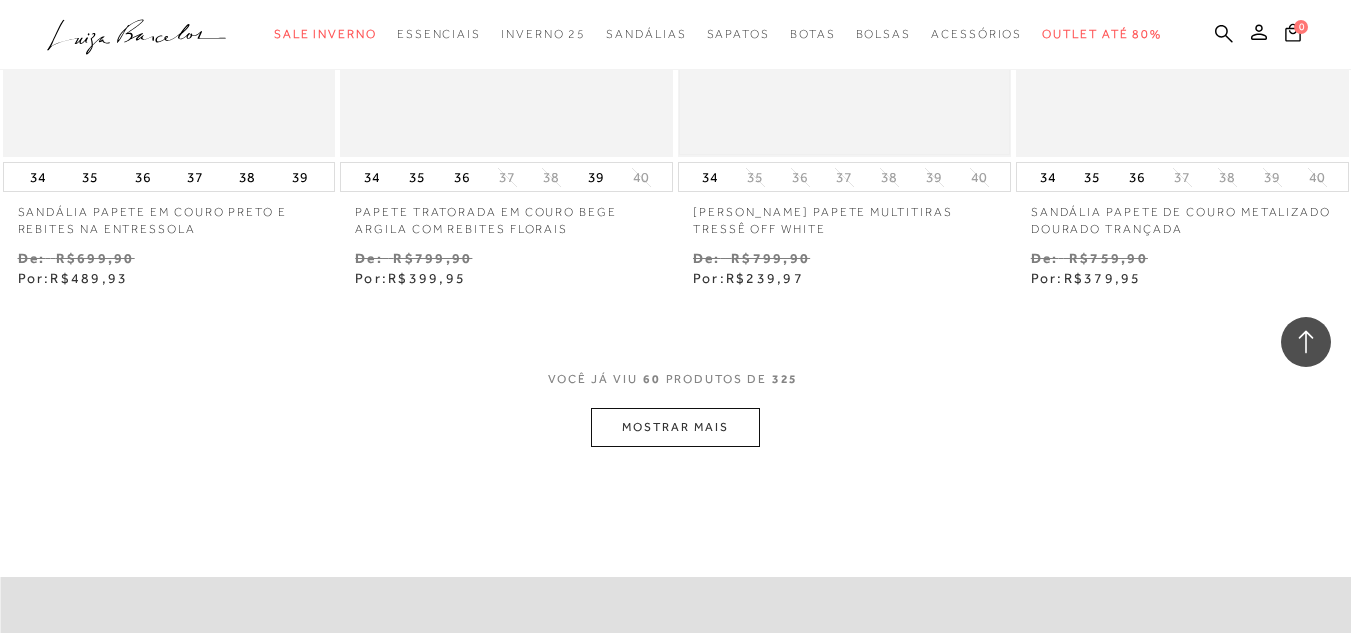 scroll, scrollTop: 9700, scrollLeft: 0, axis: vertical 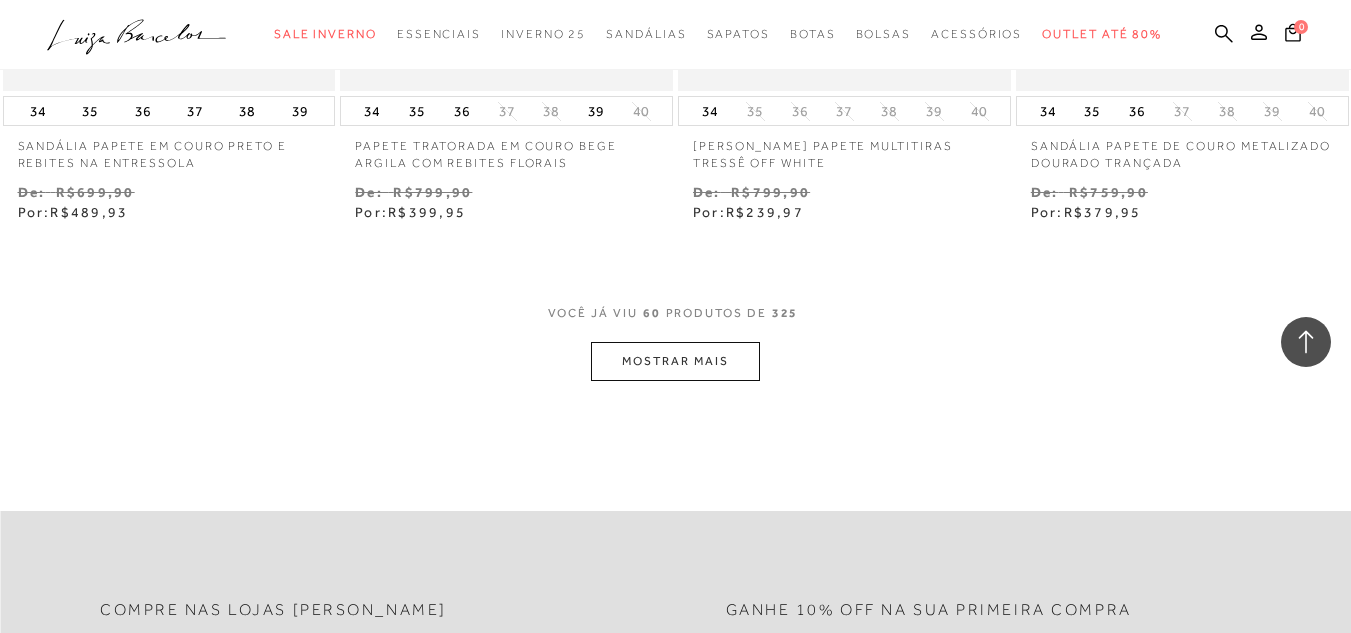 click on "MOSTRAR MAIS" at bounding box center (675, 361) 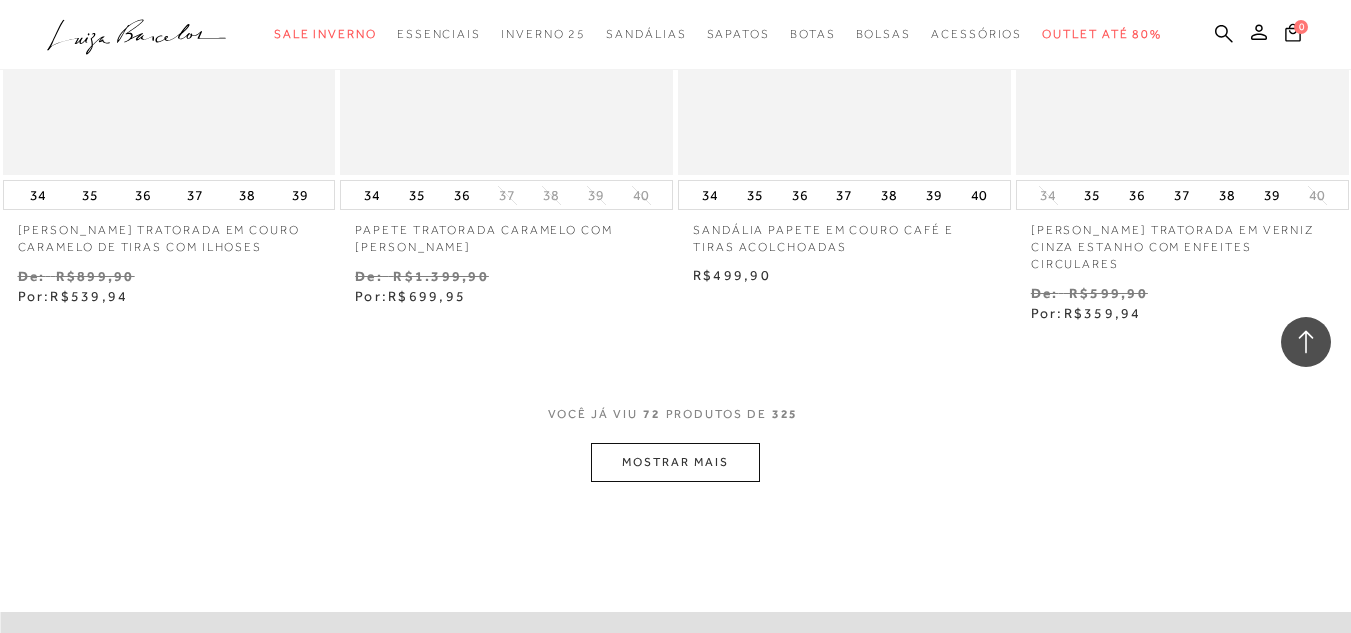 scroll, scrollTop: 11600, scrollLeft: 0, axis: vertical 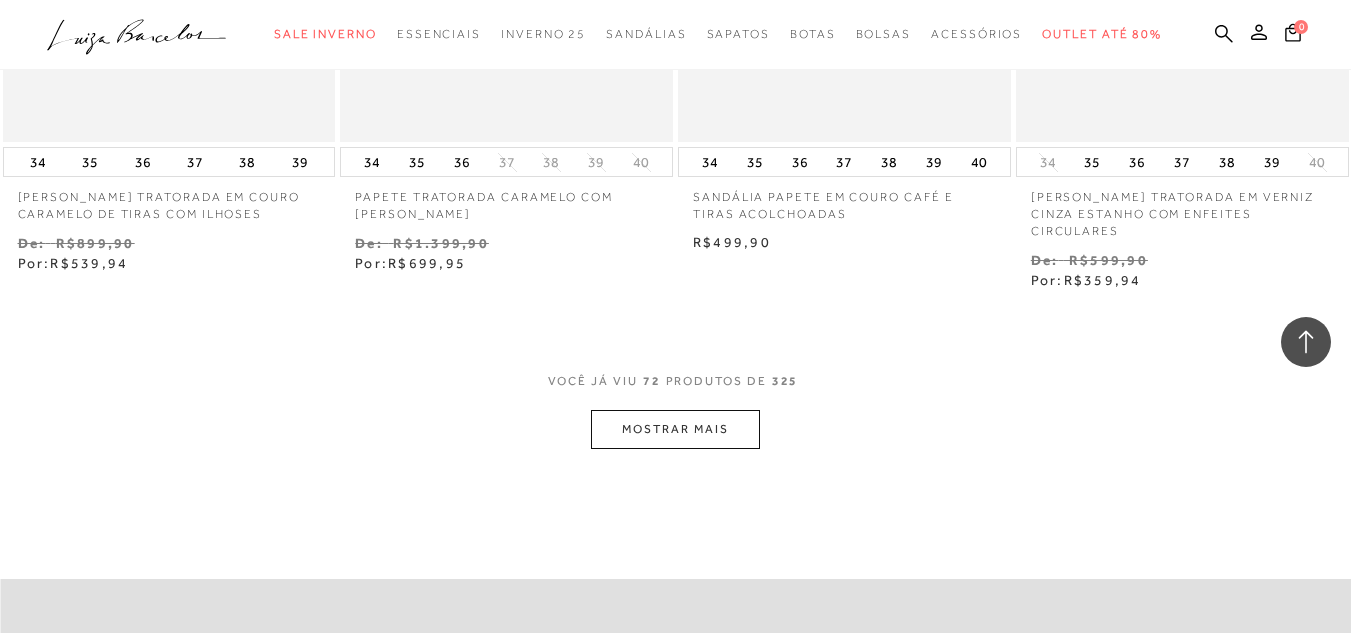 click on "MOSTRAR MAIS" at bounding box center [675, 429] 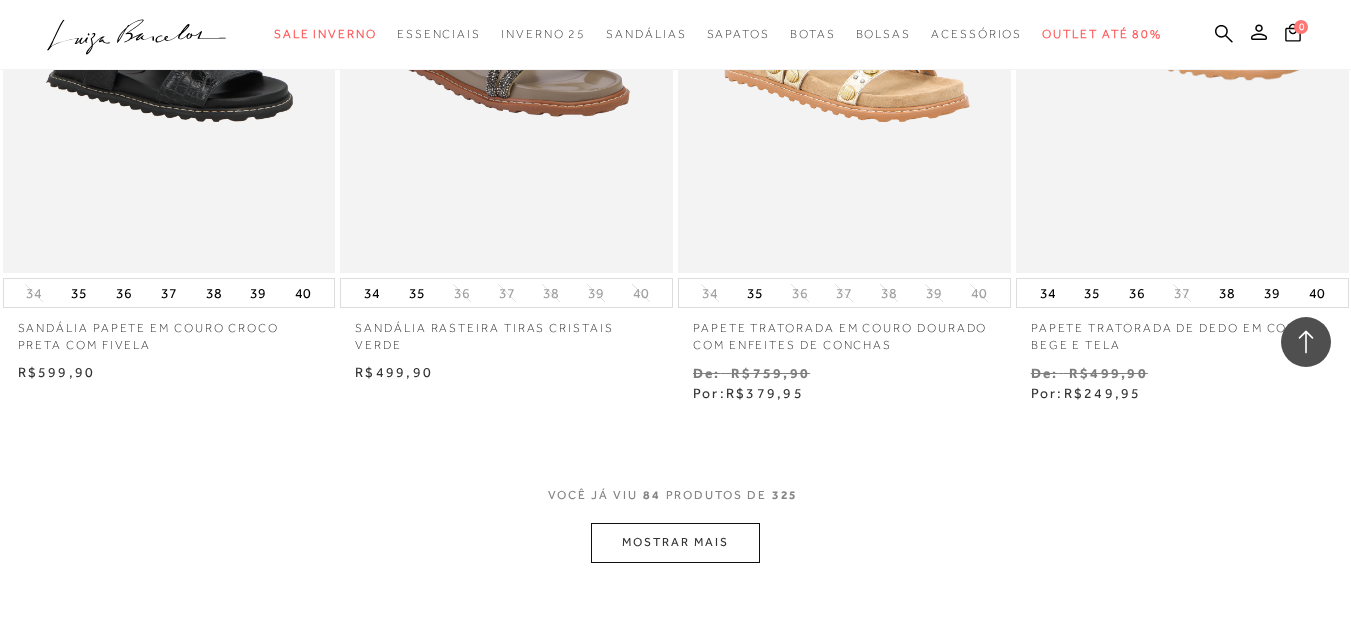 scroll, scrollTop: 13500, scrollLeft: 0, axis: vertical 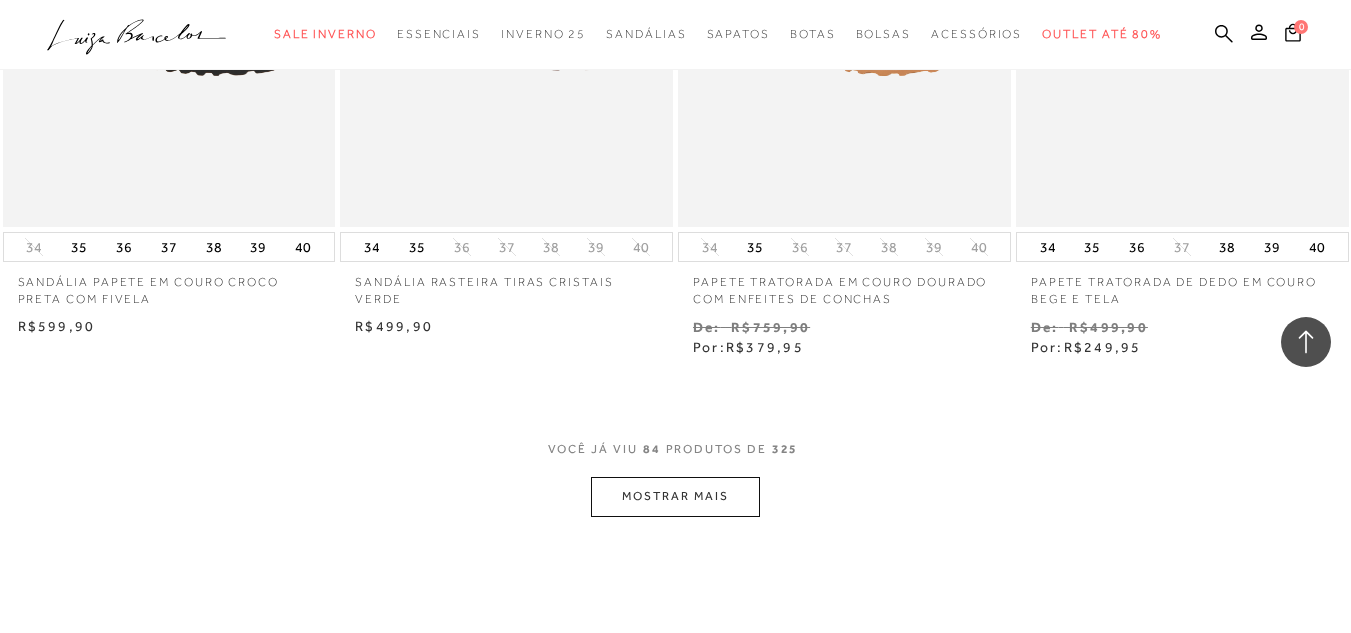 click on "MOSTRAR MAIS" at bounding box center [675, 496] 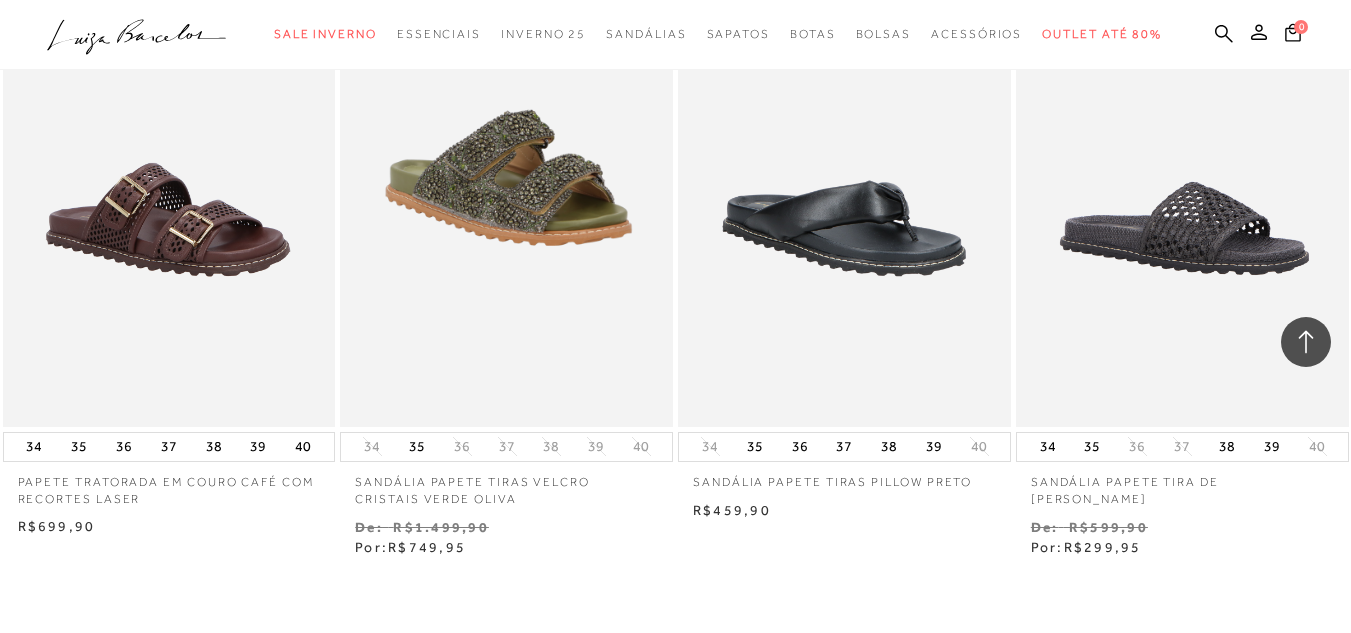 scroll, scrollTop: 15300, scrollLeft: 0, axis: vertical 